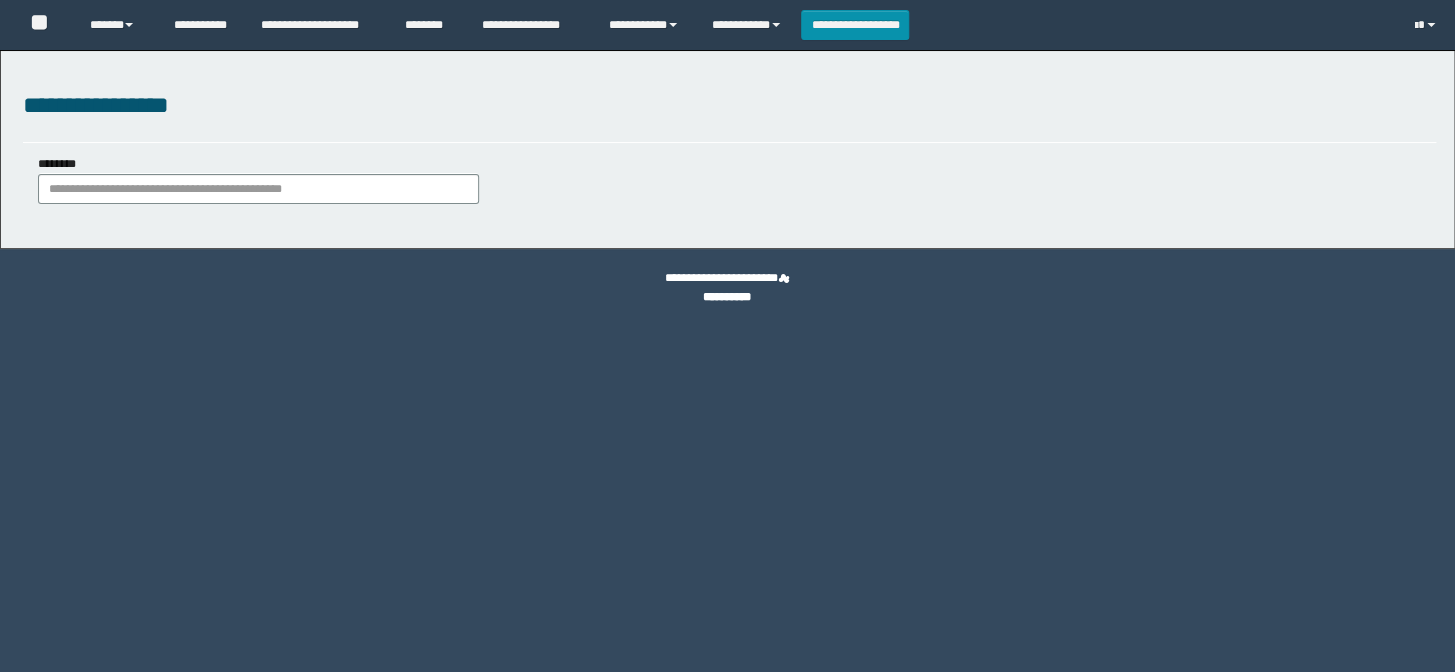 scroll, scrollTop: 0, scrollLeft: 0, axis: both 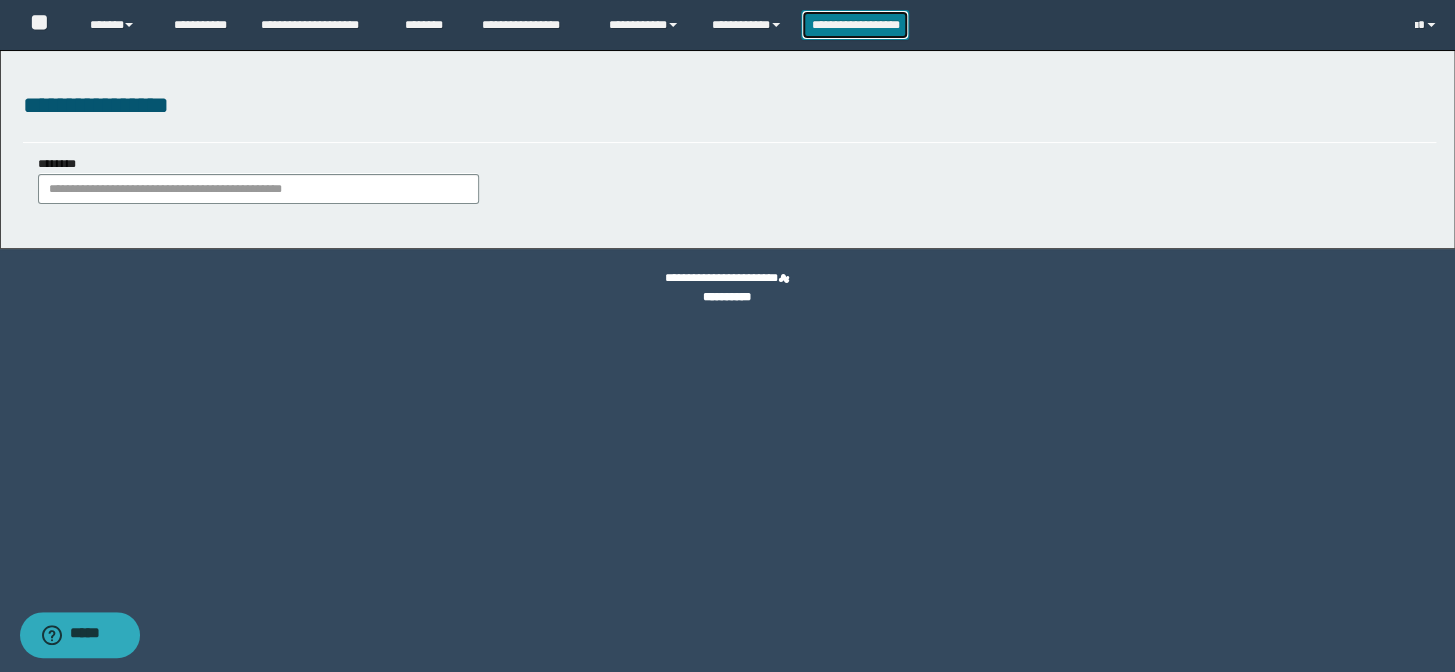 click on "**********" at bounding box center [855, 25] 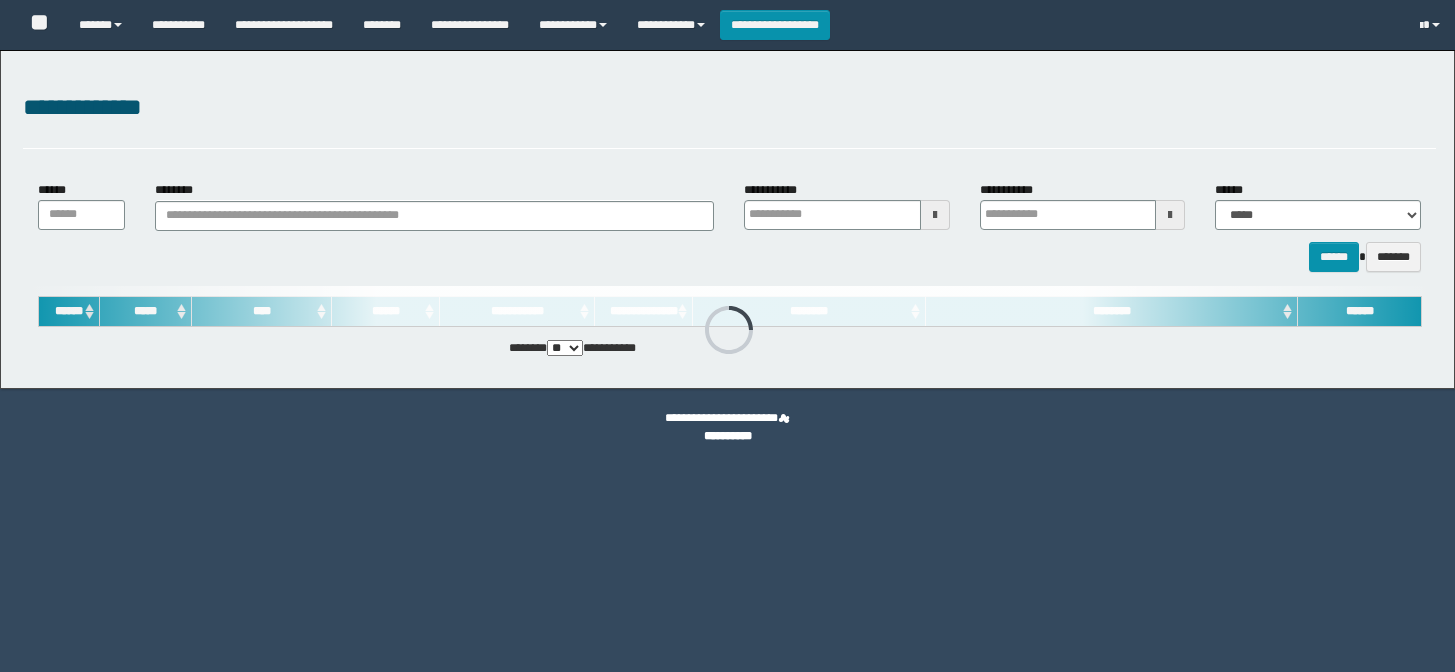 type on "**********" 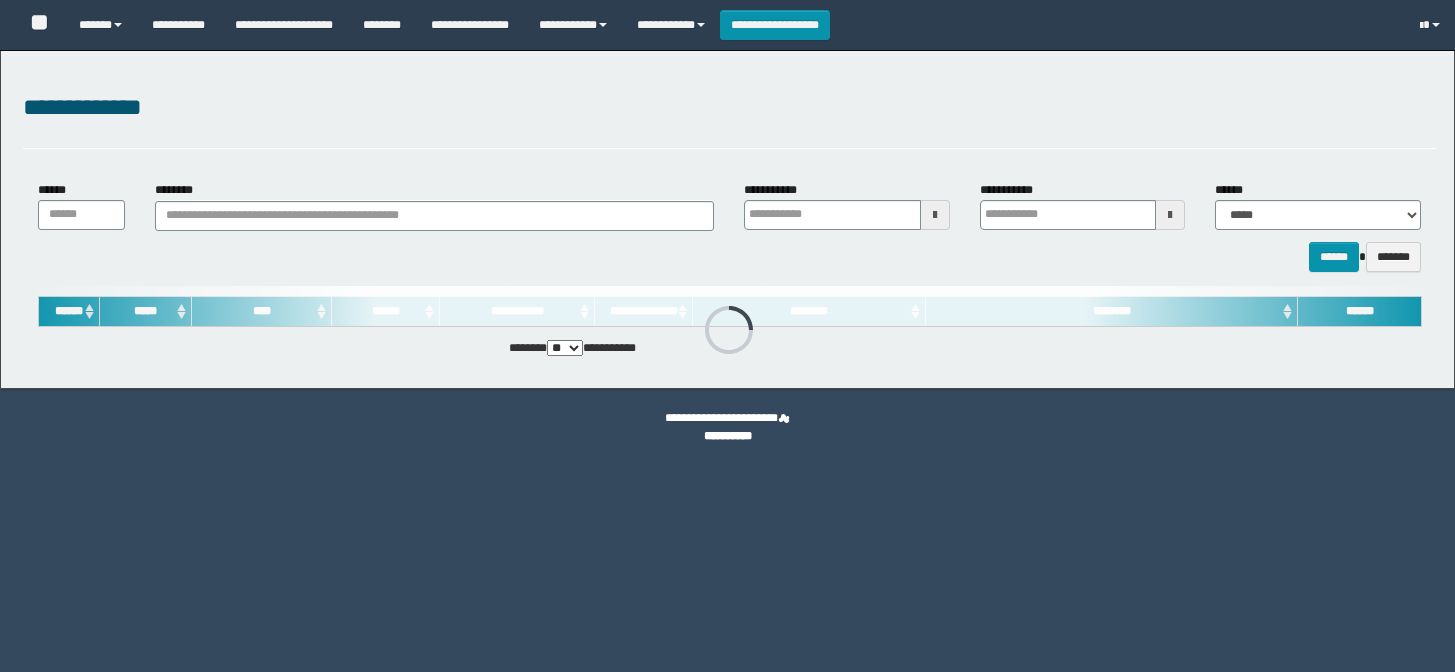 type on "**********" 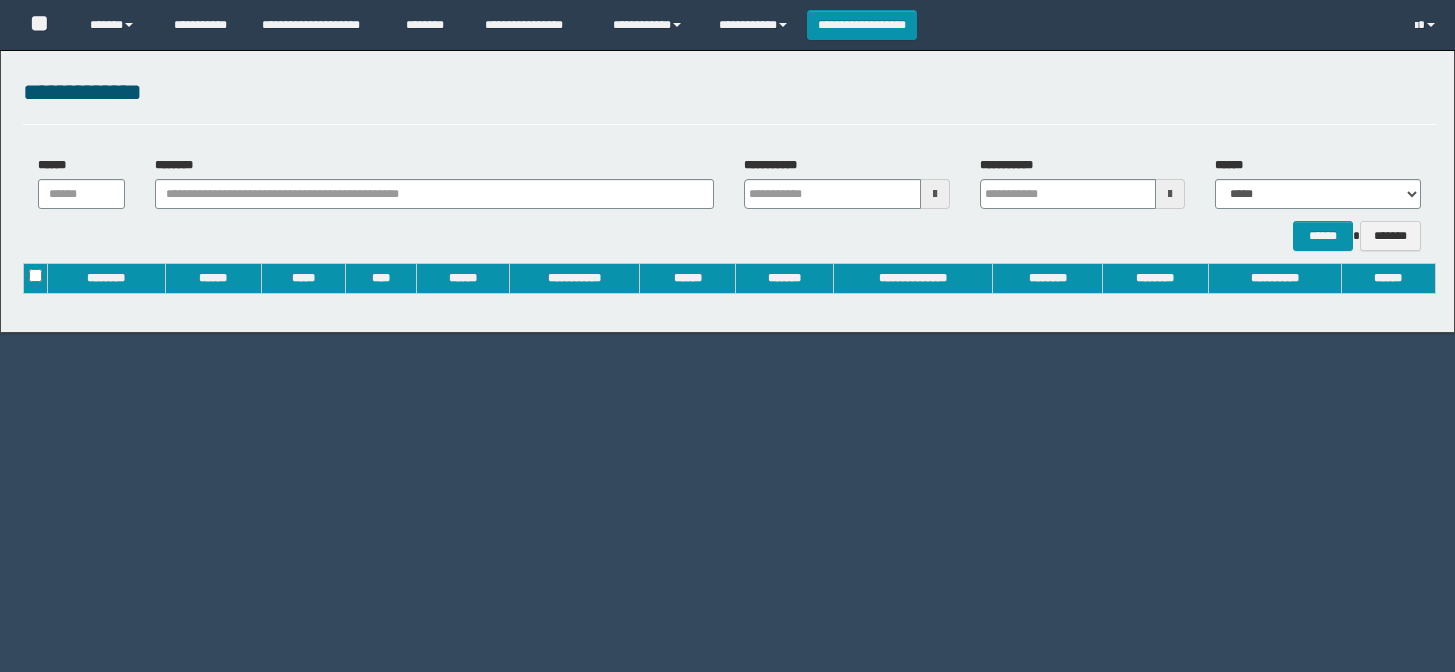scroll, scrollTop: 0, scrollLeft: 0, axis: both 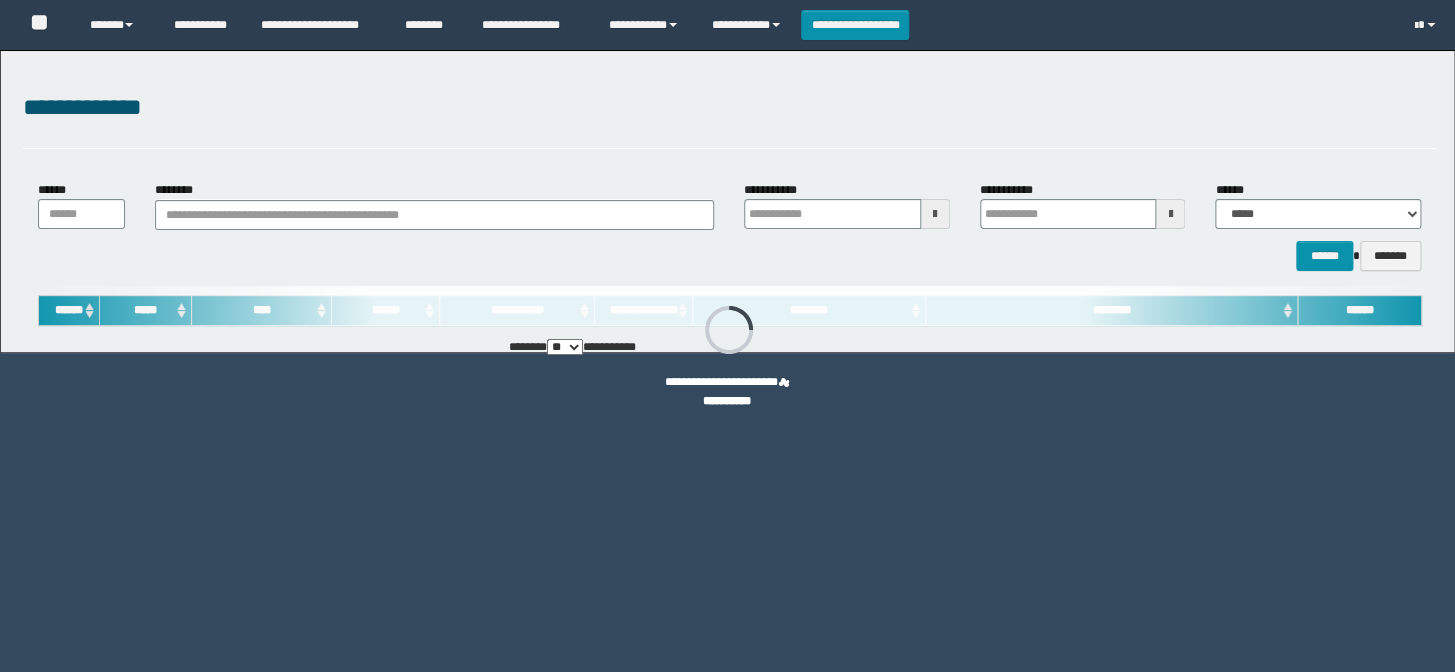 type on "**********" 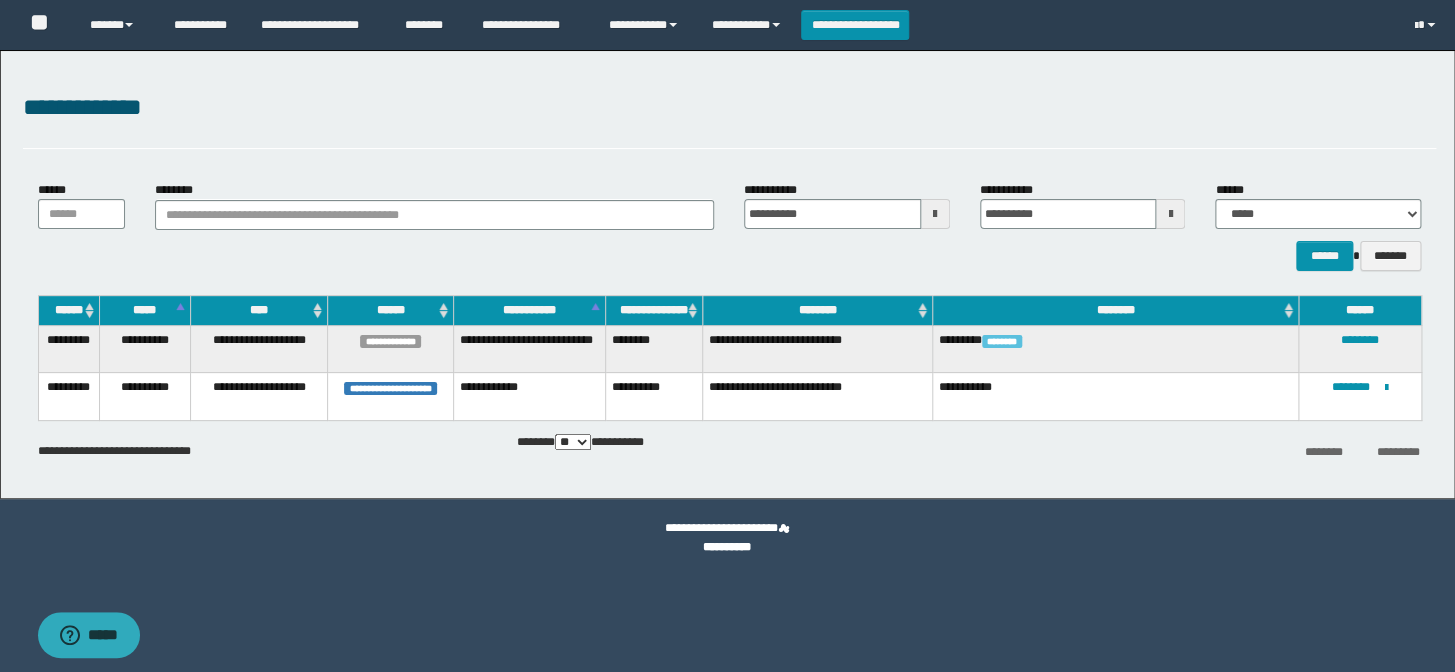 scroll, scrollTop: 0, scrollLeft: 0, axis: both 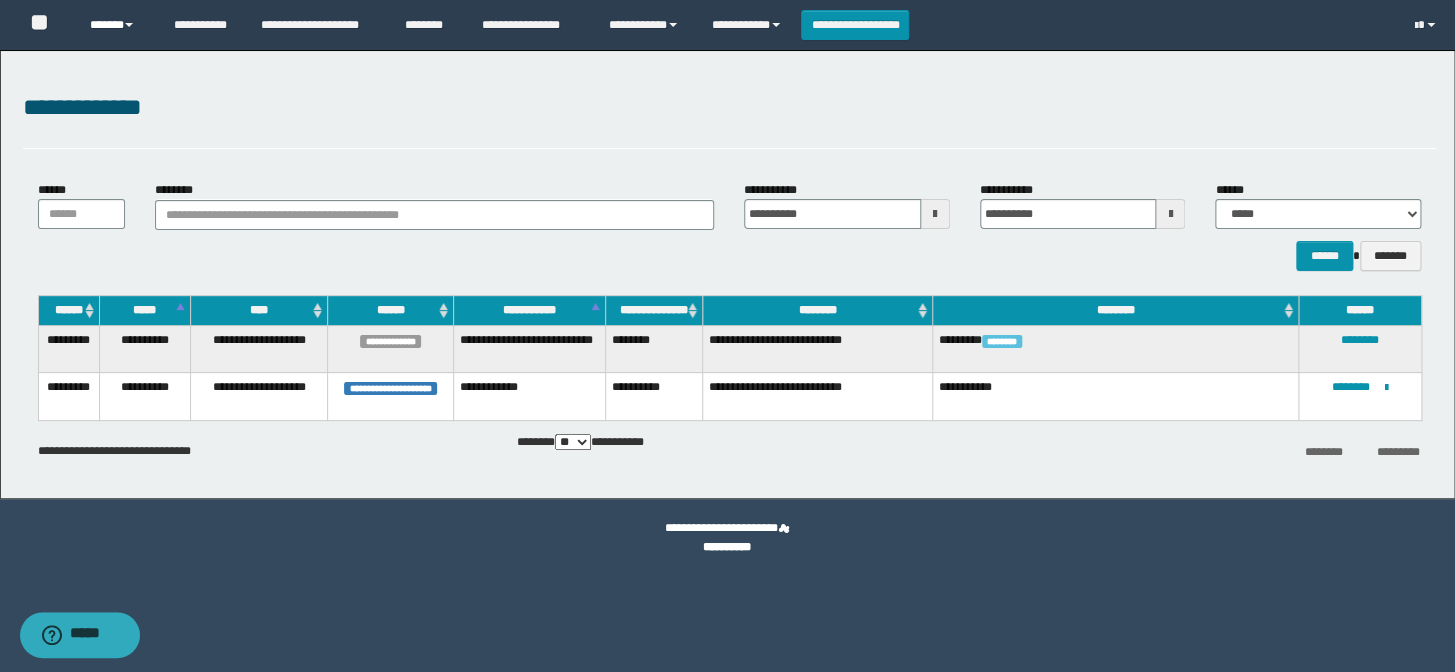 click on "******" at bounding box center (117, 25) 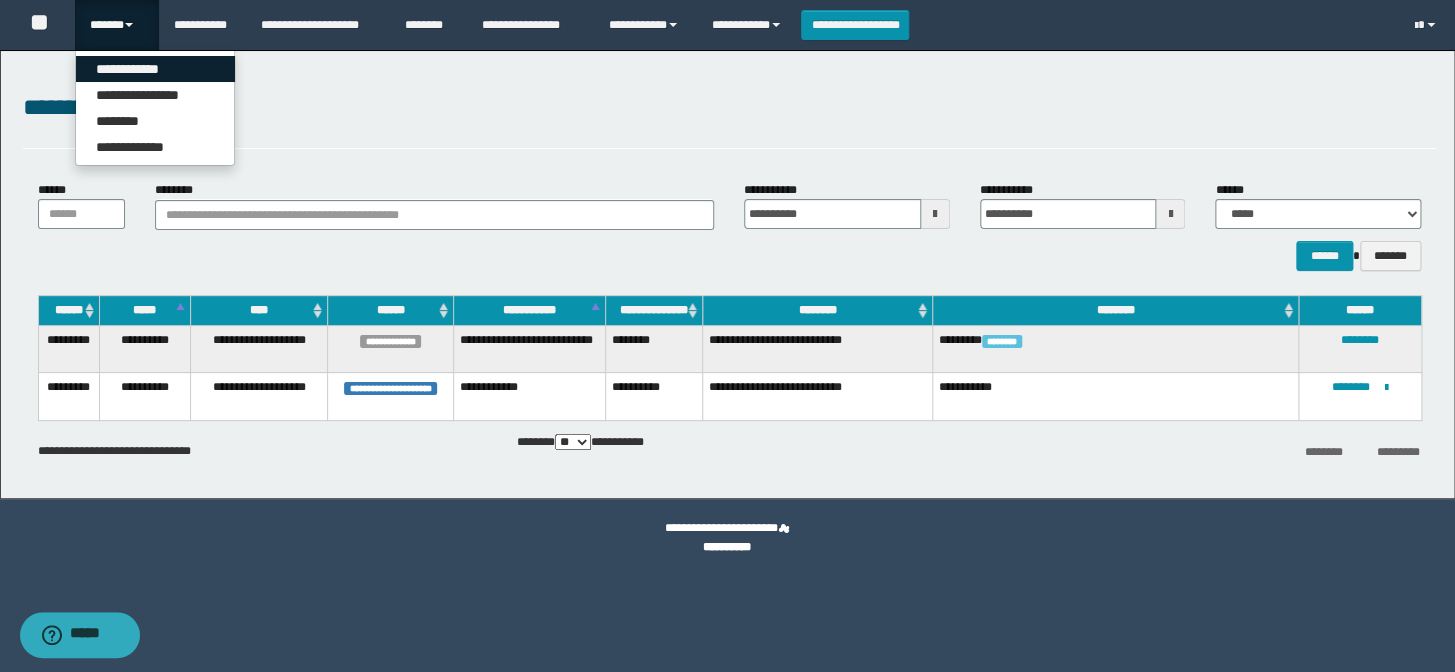 click on "**********" at bounding box center (155, 69) 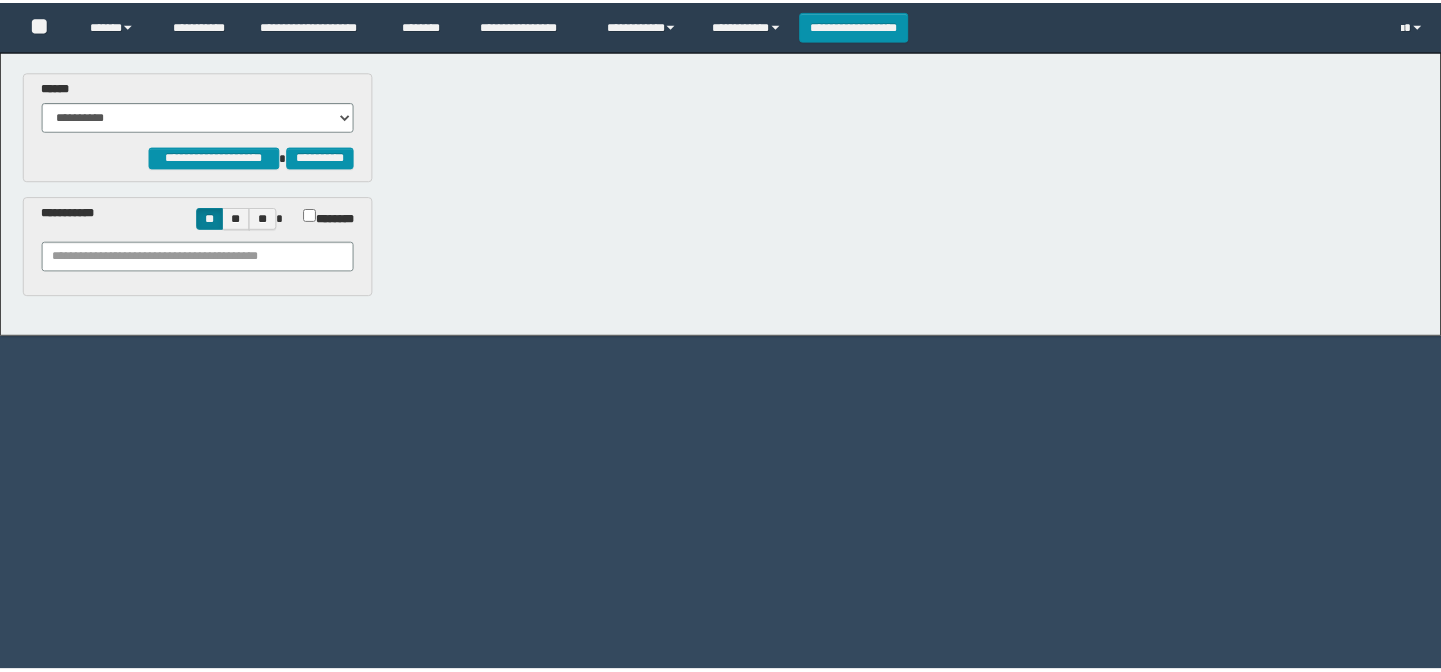 scroll, scrollTop: 0, scrollLeft: 0, axis: both 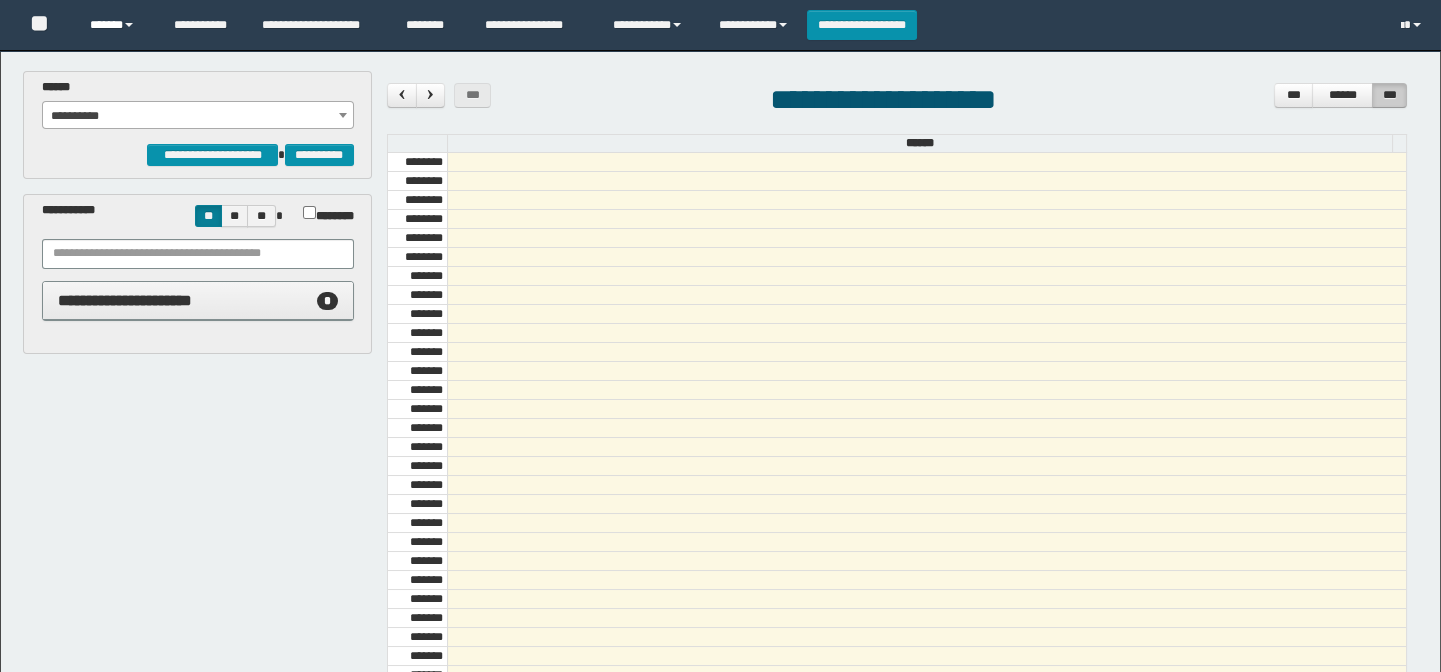 click on "******" at bounding box center [117, 25] 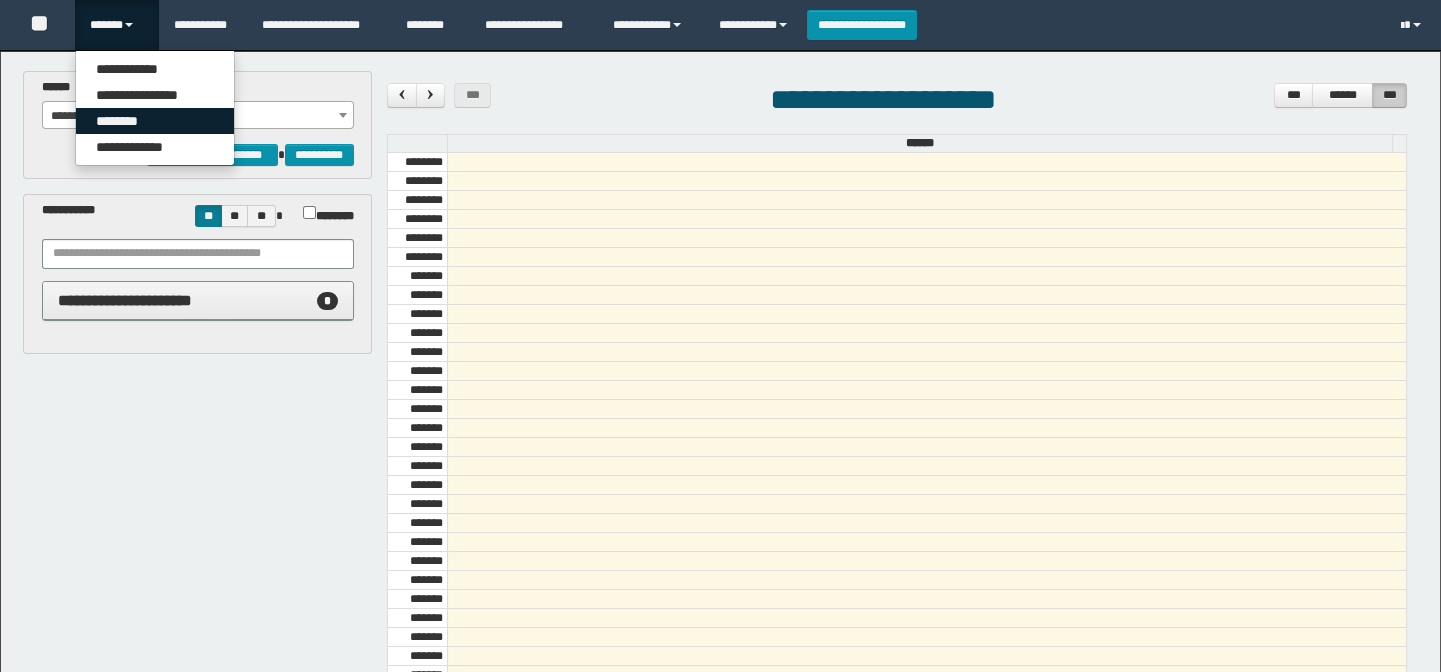 scroll, scrollTop: 681, scrollLeft: 0, axis: vertical 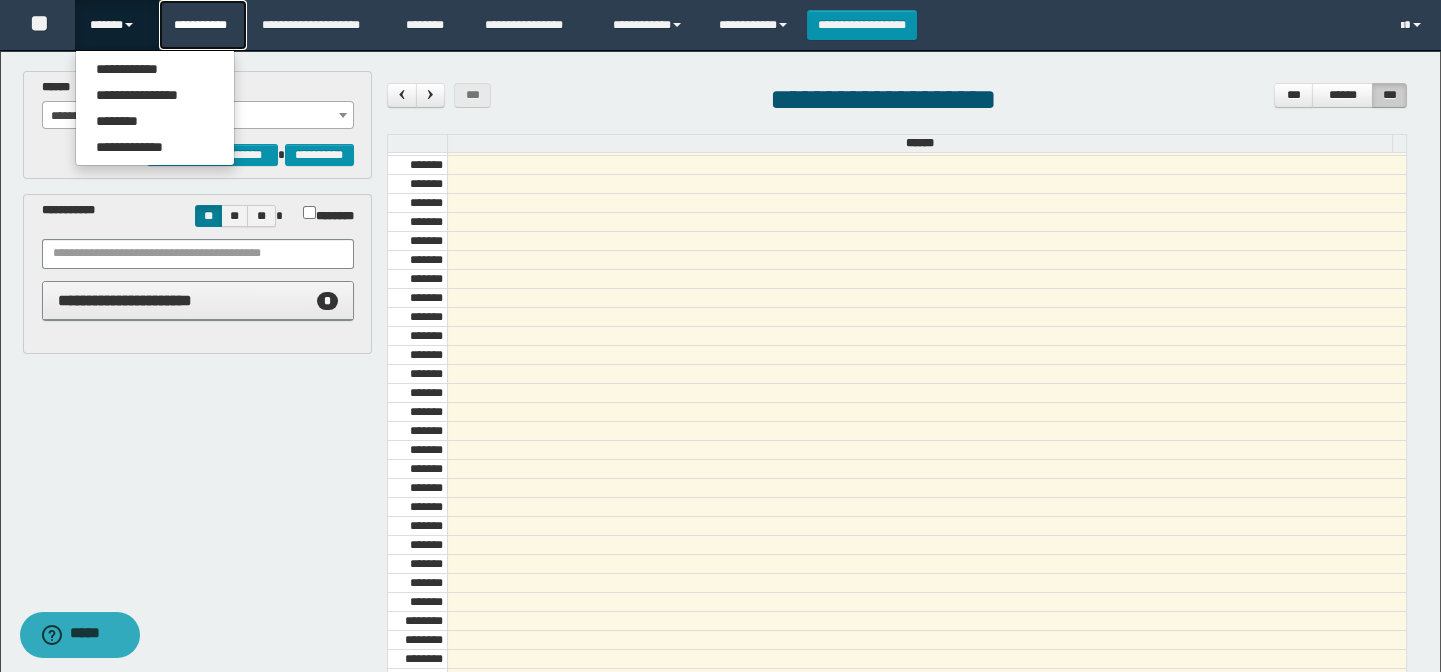 click on "**********" at bounding box center [203, 25] 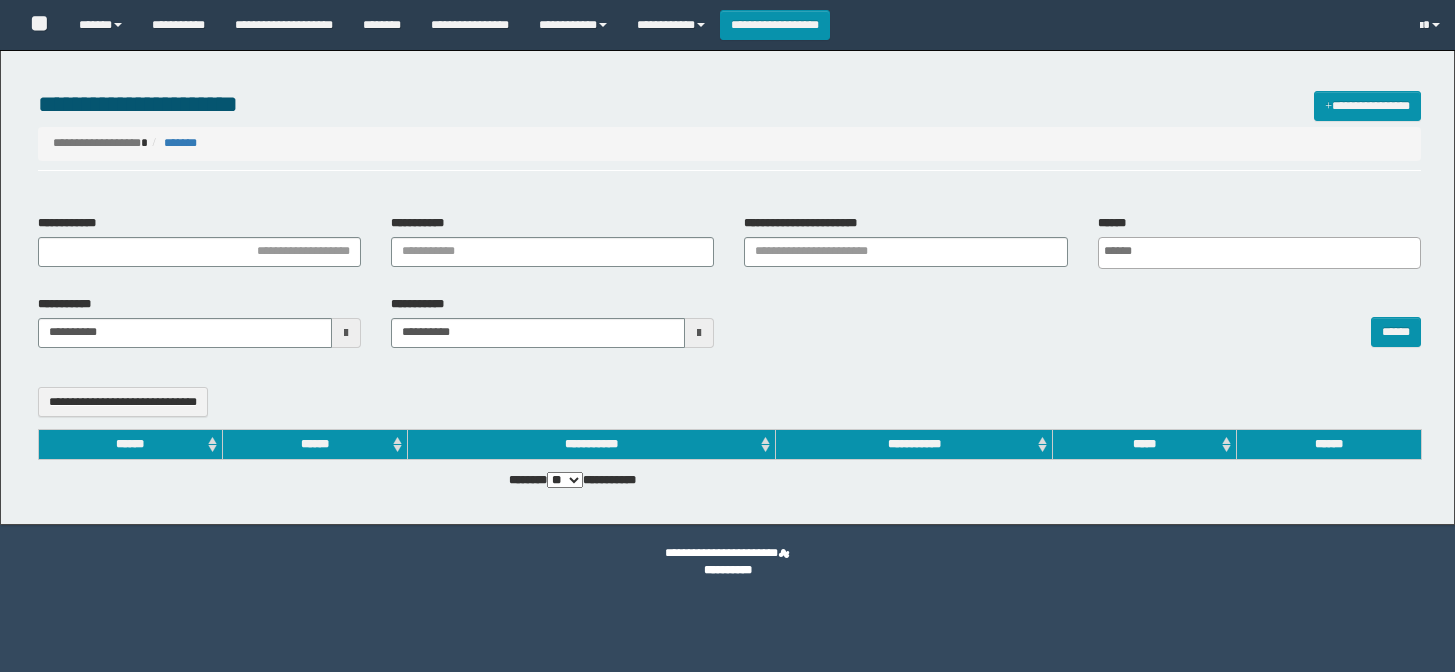 select 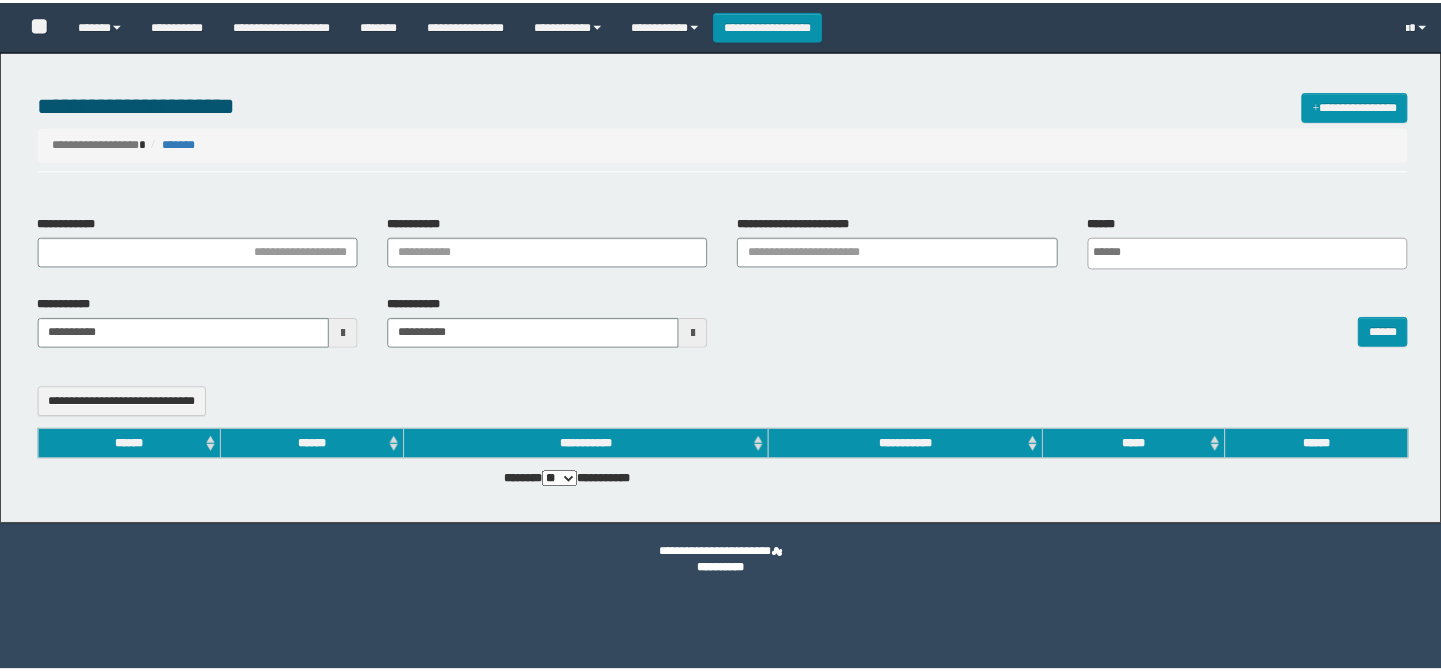 scroll, scrollTop: 0, scrollLeft: 0, axis: both 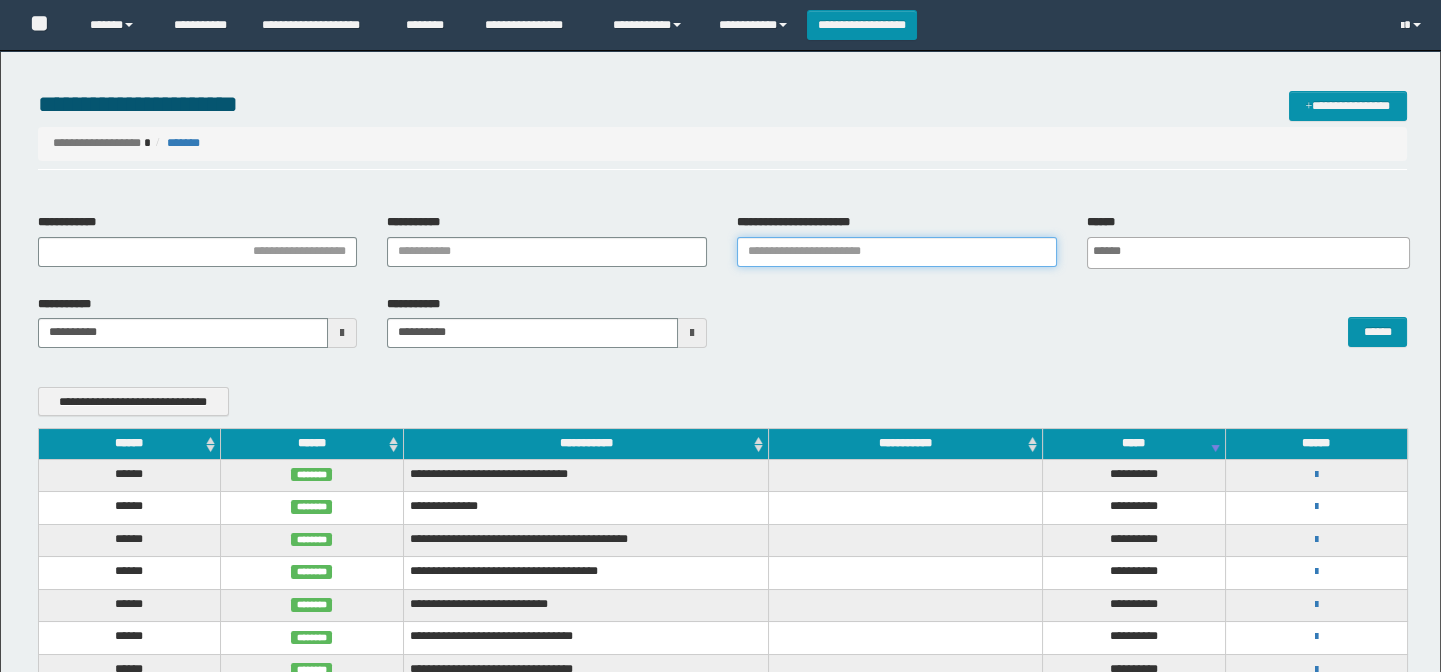 click on "**********" at bounding box center (897, 252) 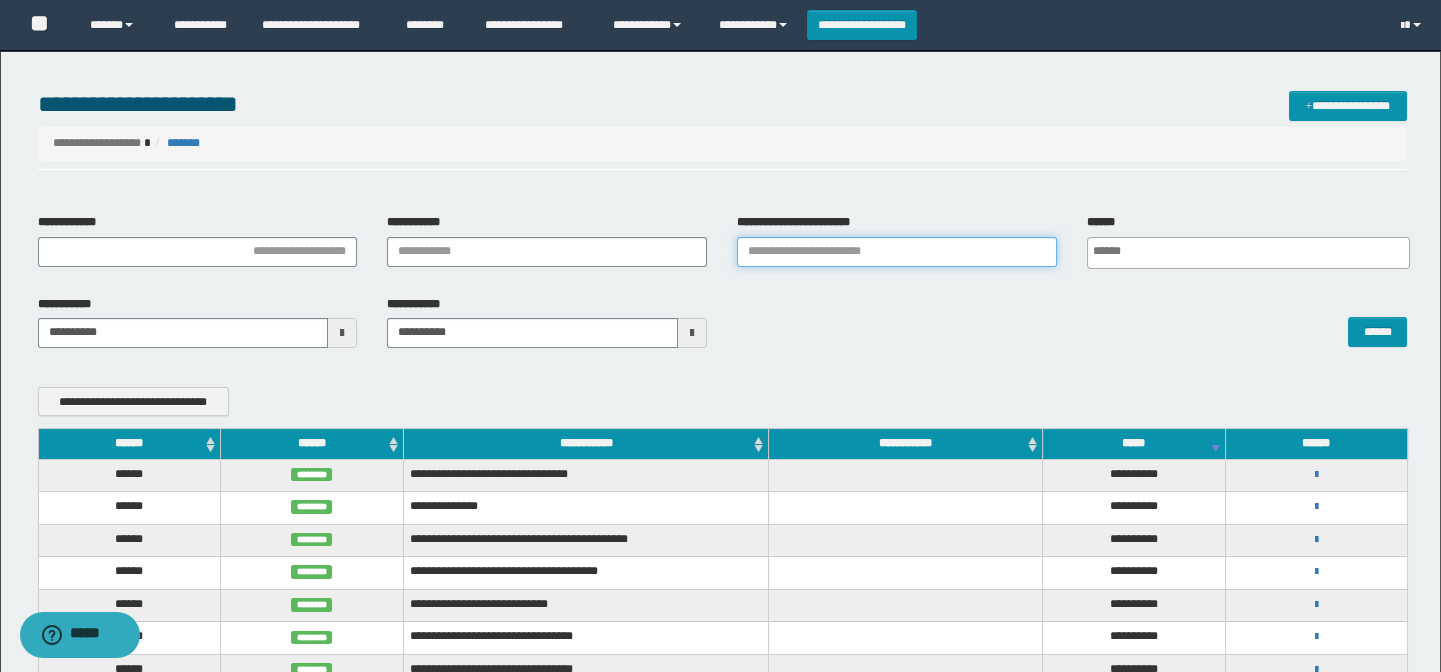 scroll, scrollTop: 0, scrollLeft: 0, axis: both 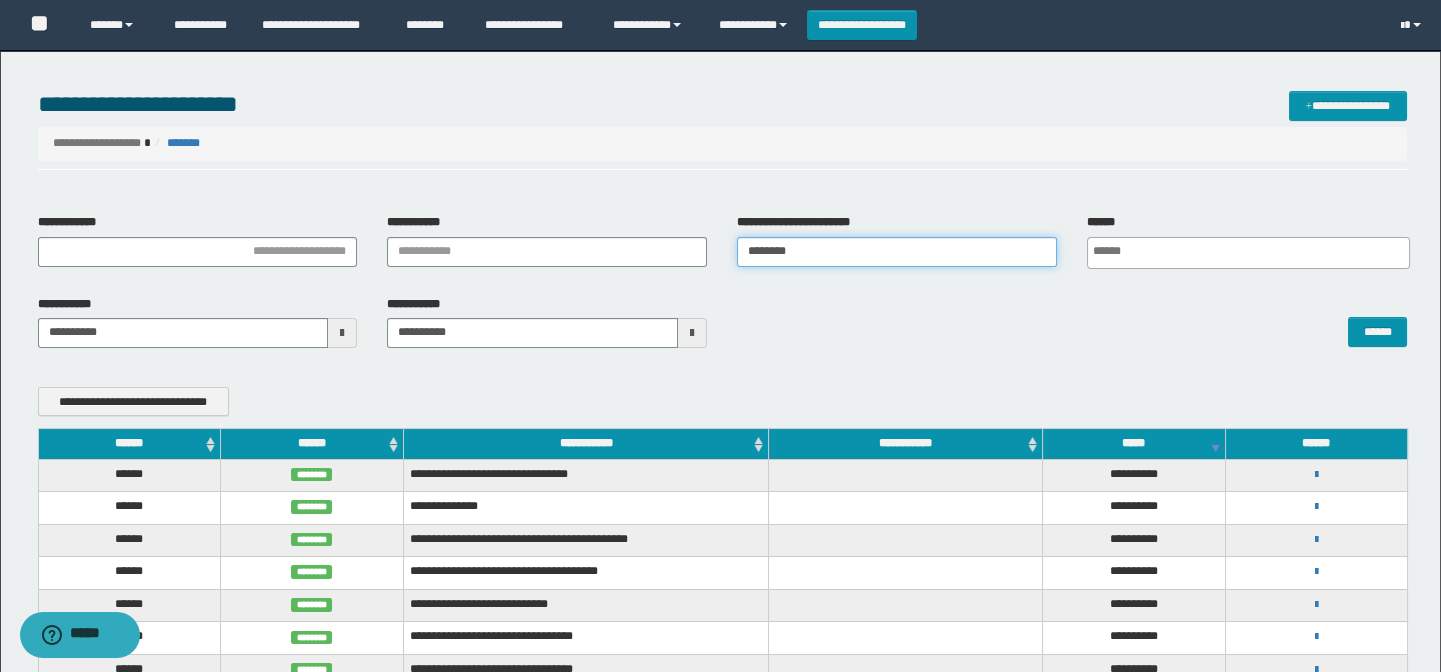 type on "********" 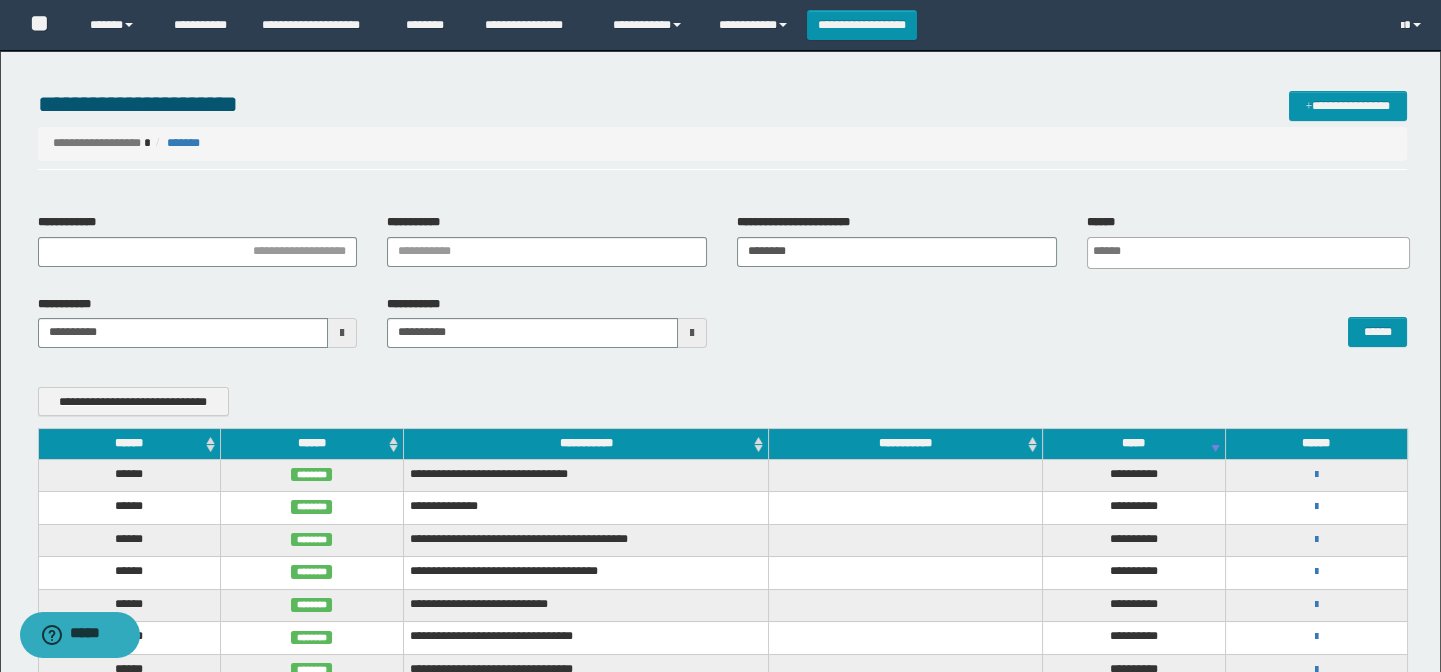 scroll, scrollTop: 0, scrollLeft: 5, axis: horizontal 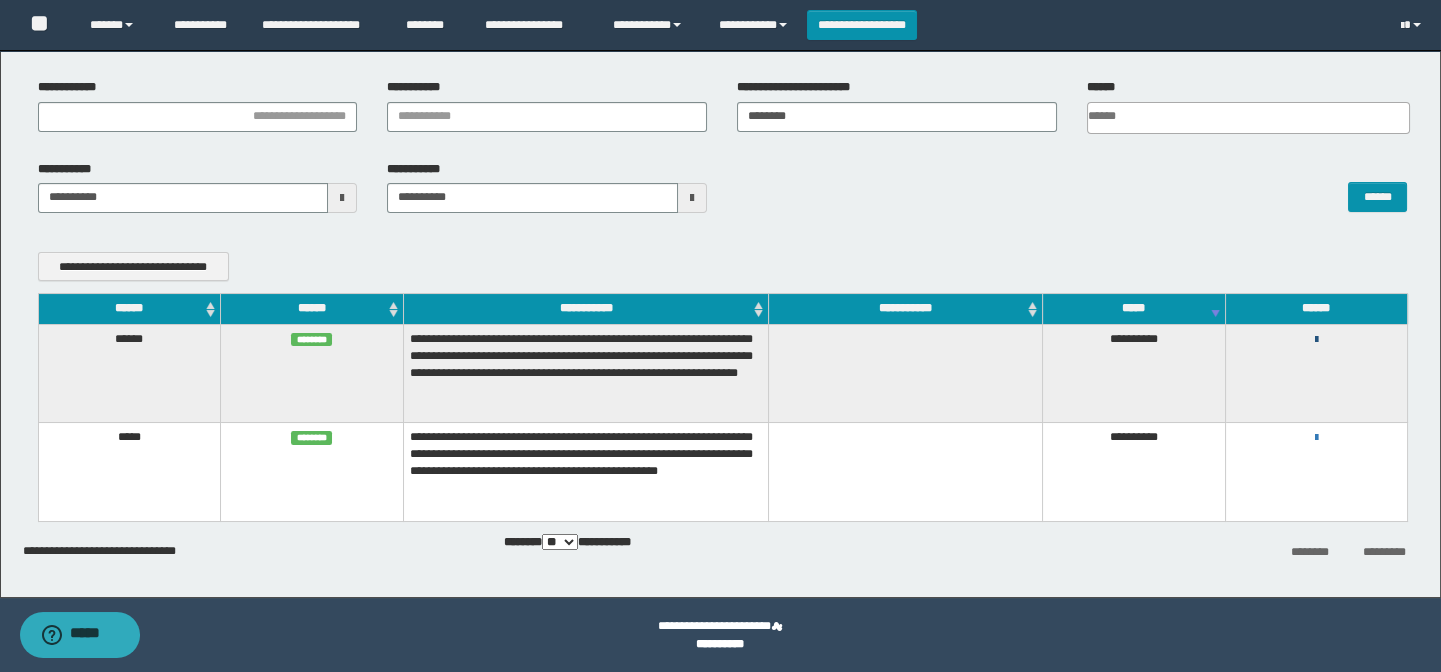 click at bounding box center (1316, 340) 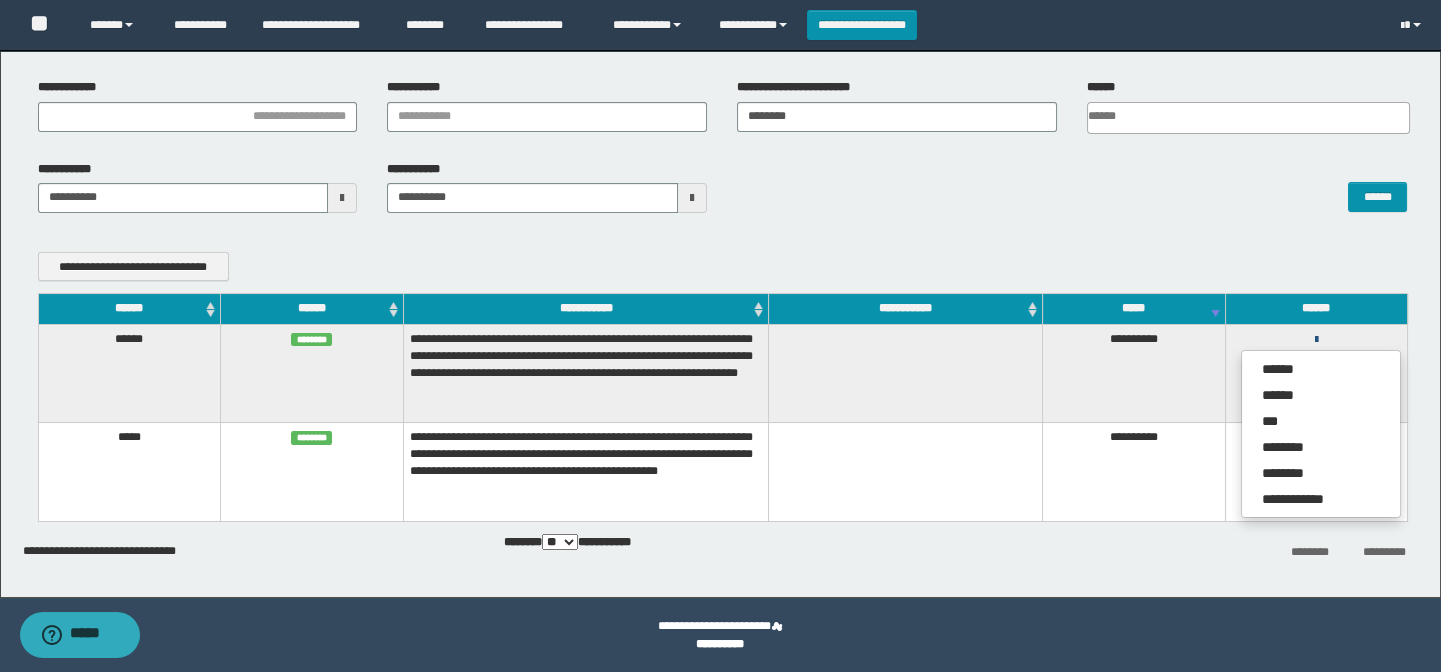 click at bounding box center [1316, 340] 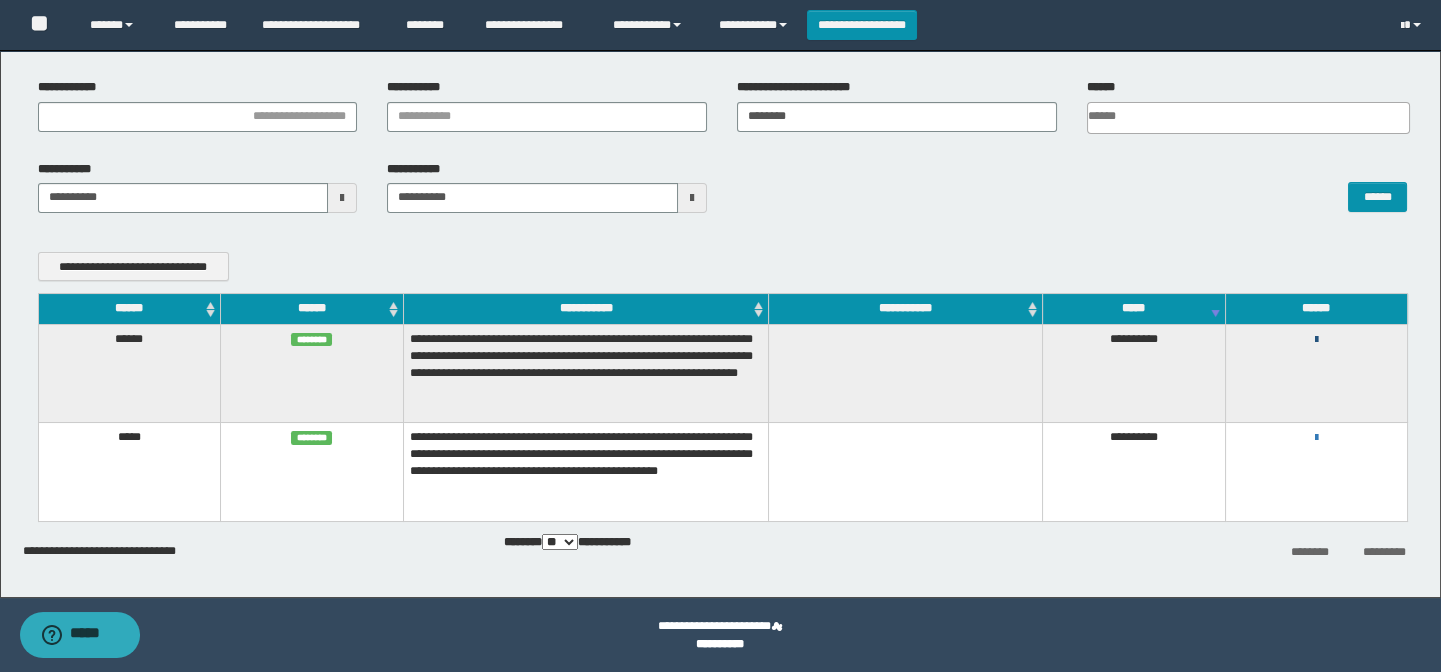 click at bounding box center [1316, 340] 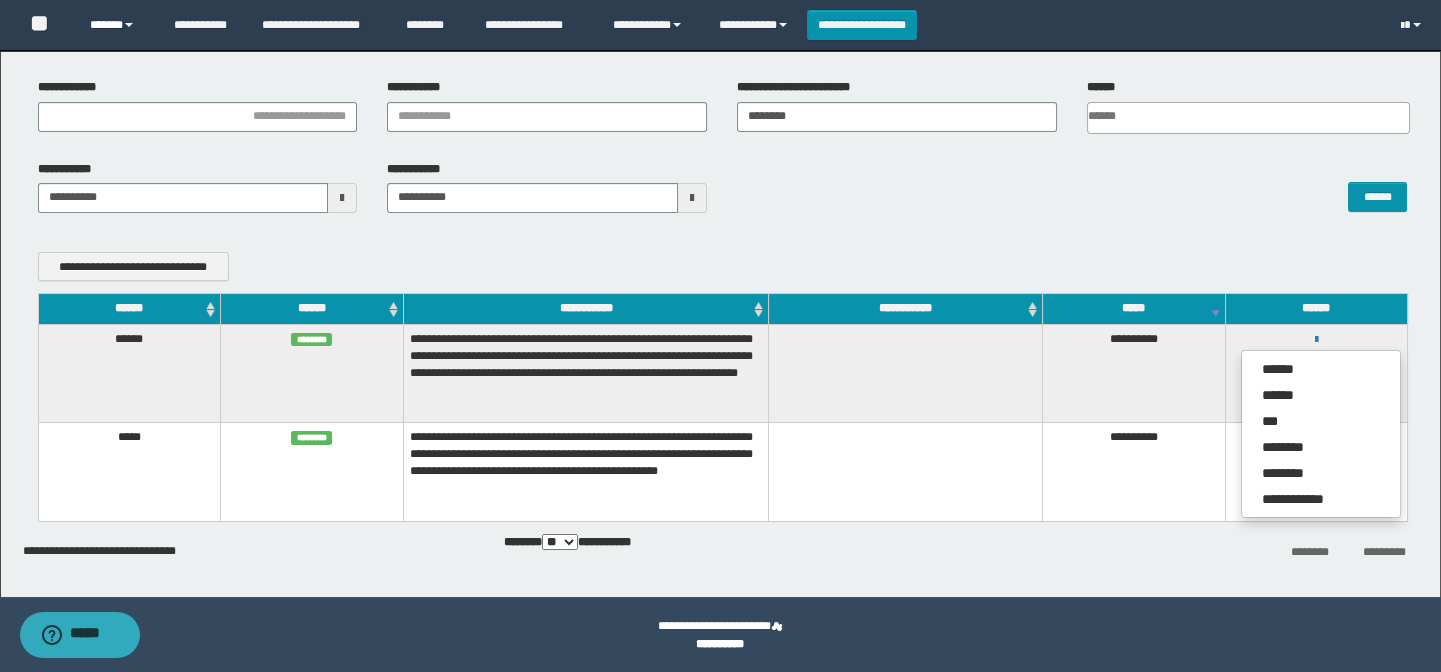 click on "******" at bounding box center [117, 25] 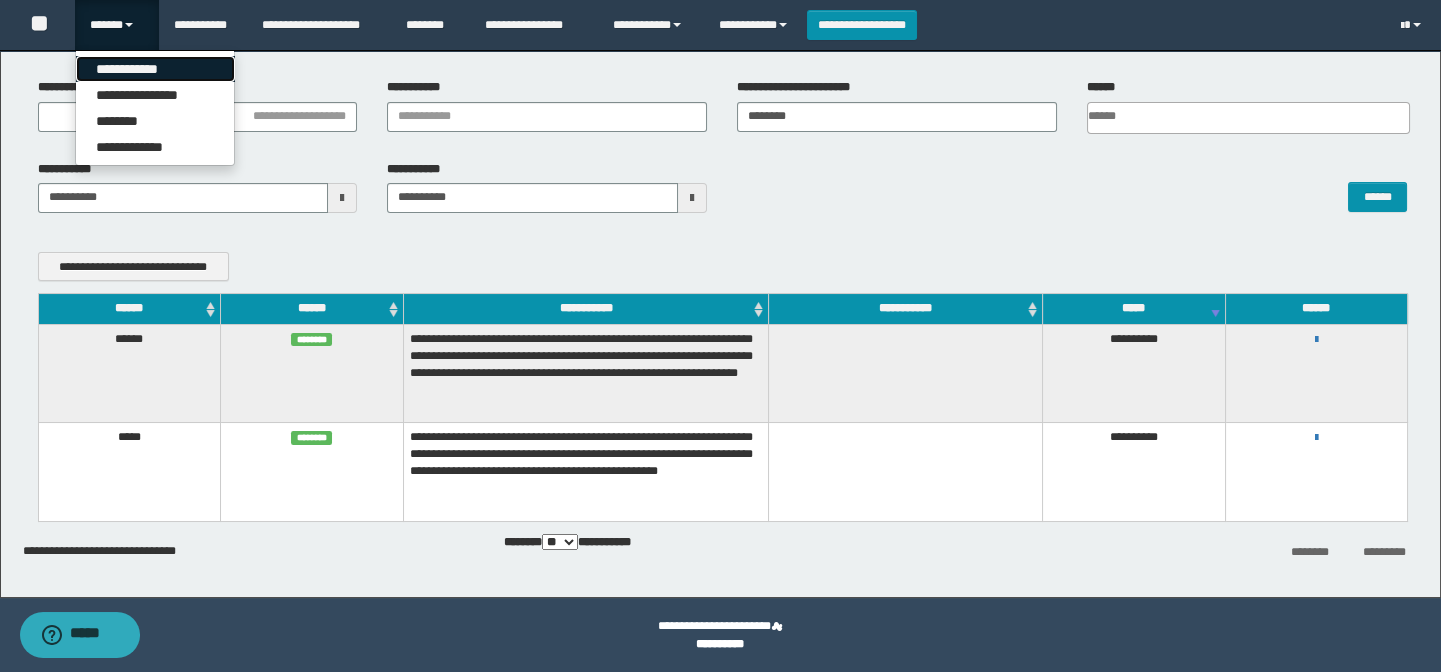 click on "**********" at bounding box center [155, 69] 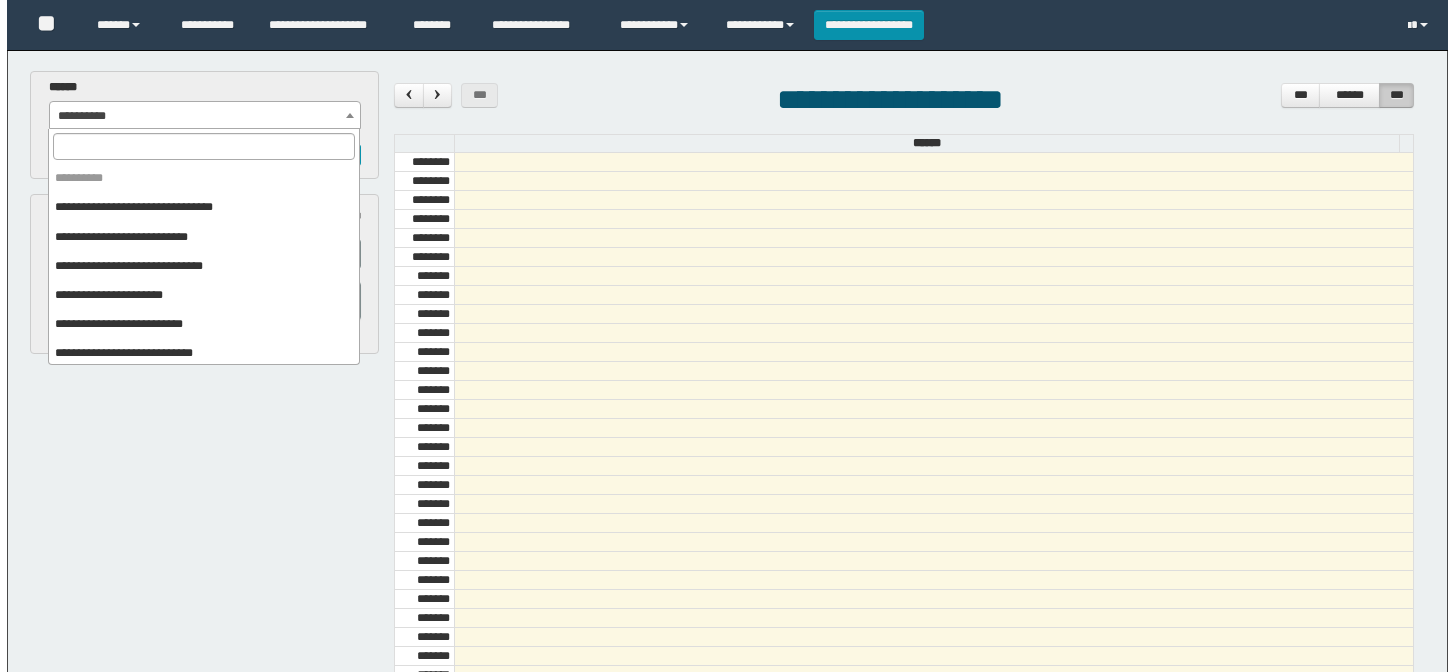 scroll, scrollTop: 0, scrollLeft: 0, axis: both 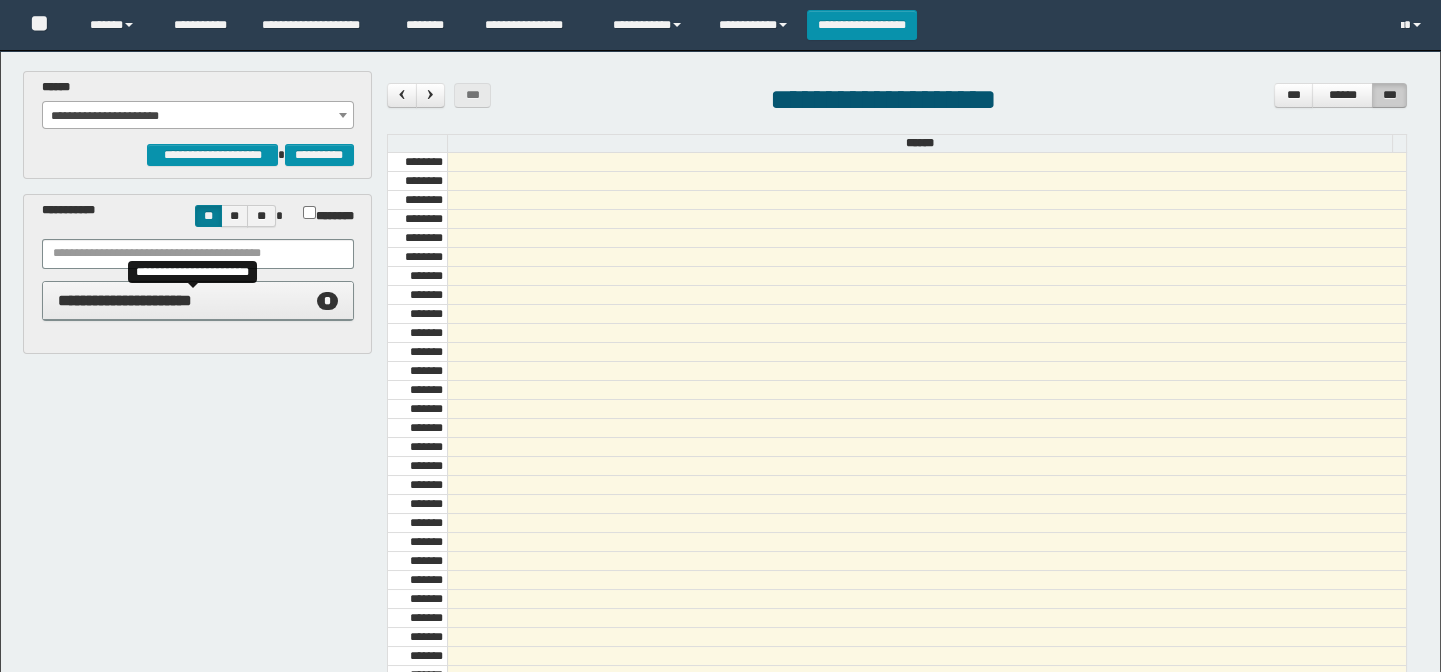 select on "******" 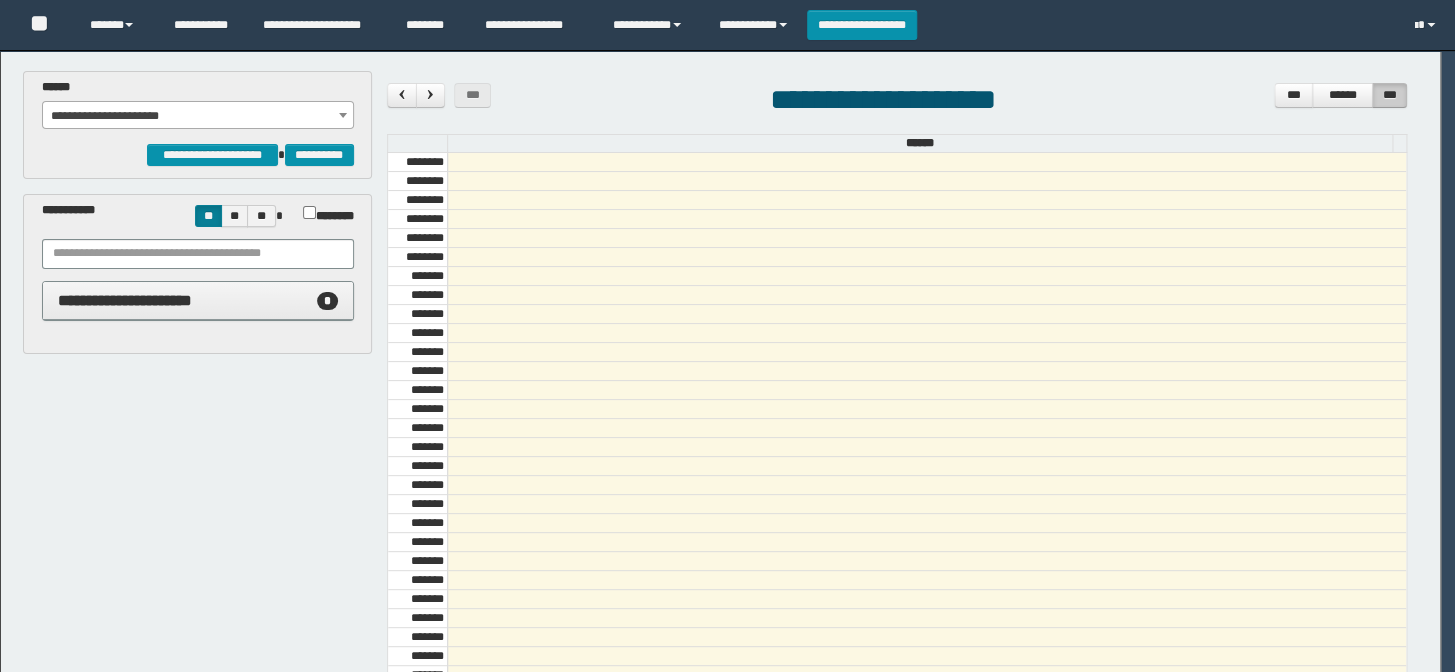 scroll, scrollTop: 681, scrollLeft: 0, axis: vertical 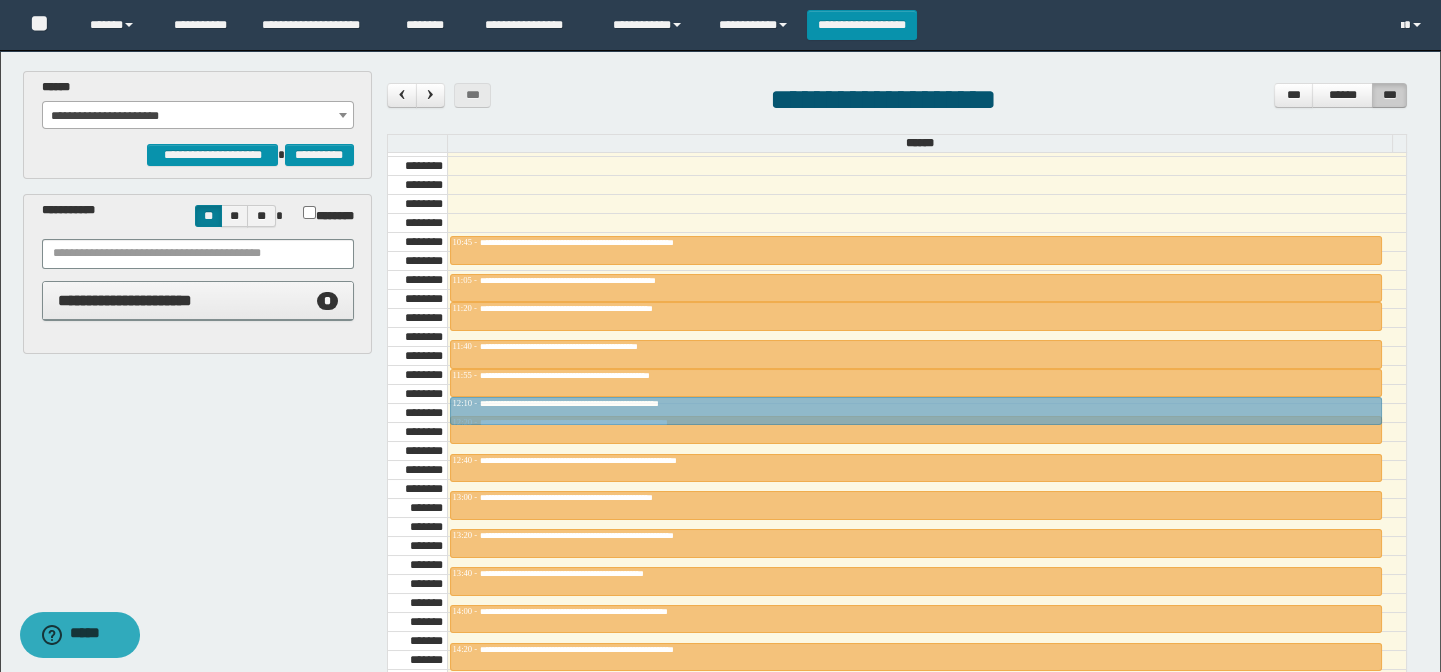 drag, startPoint x: 529, startPoint y: 216, endPoint x: 547, endPoint y: 396, distance: 180.89777 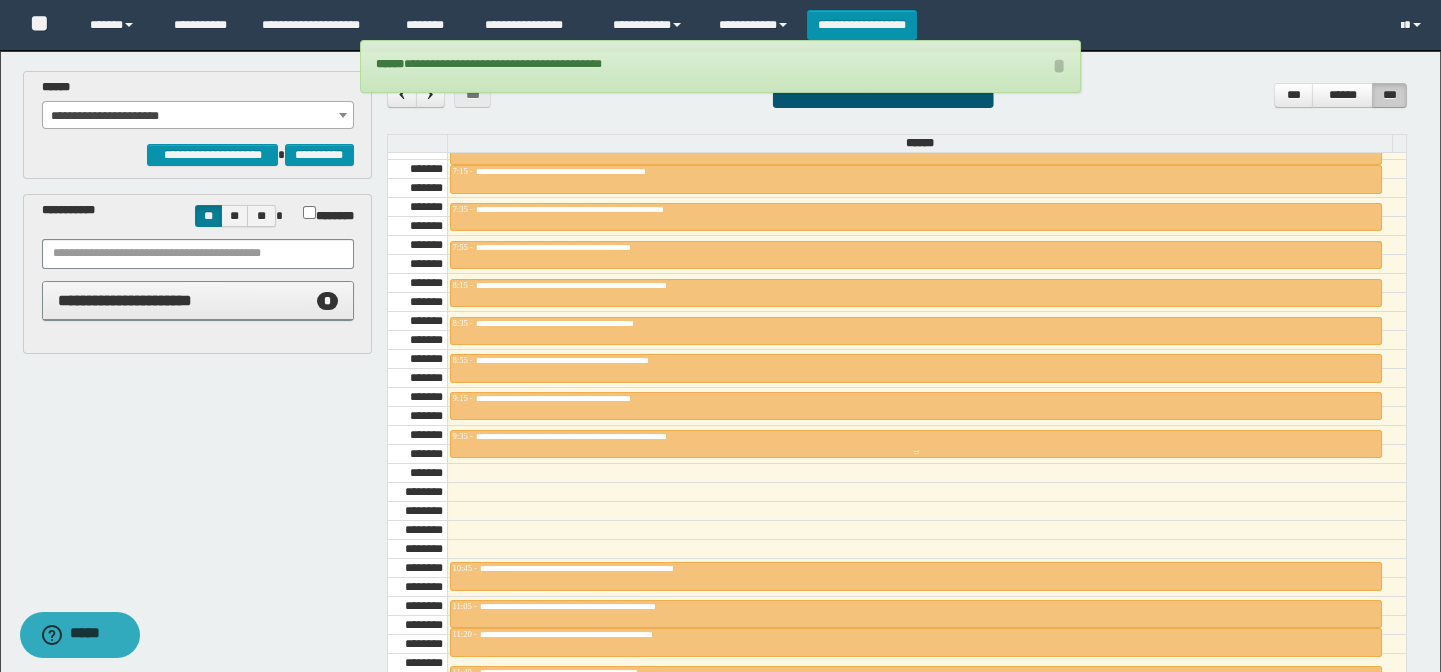 scroll, scrollTop: 772, scrollLeft: 0, axis: vertical 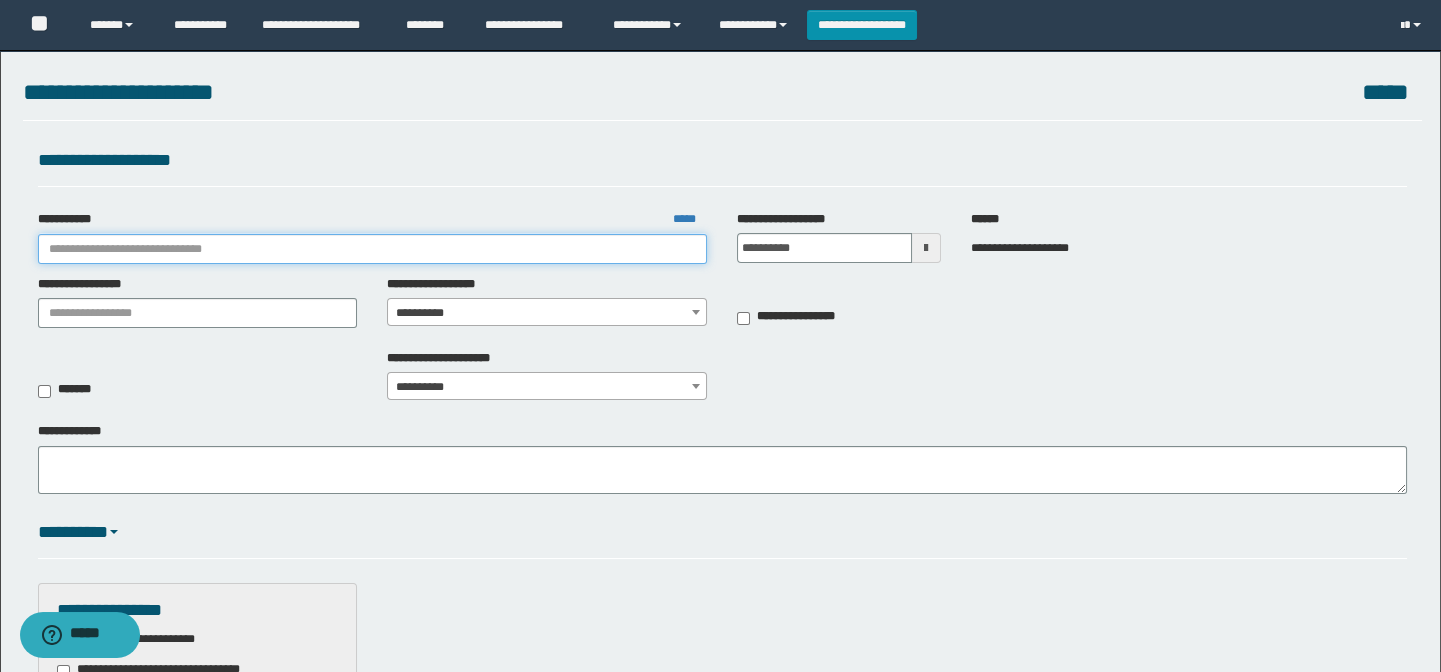 click on "**********" at bounding box center [373, 249] 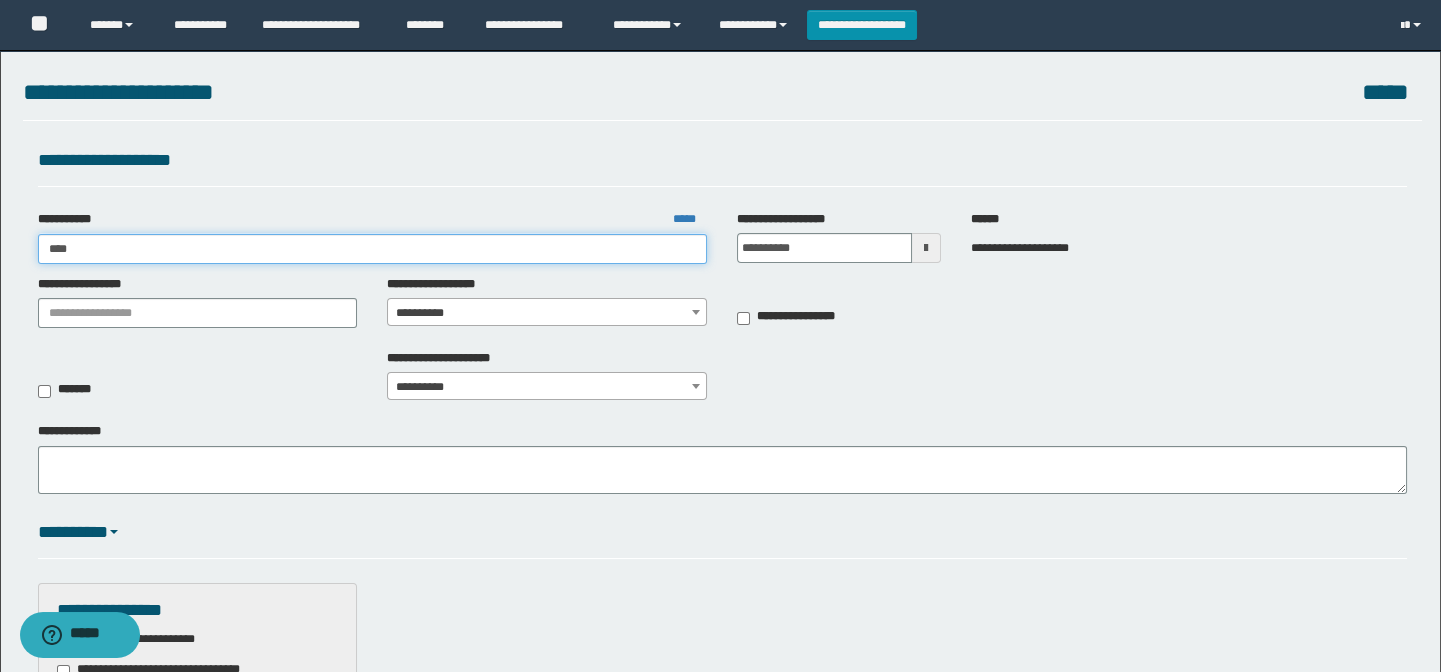 type on "*****" 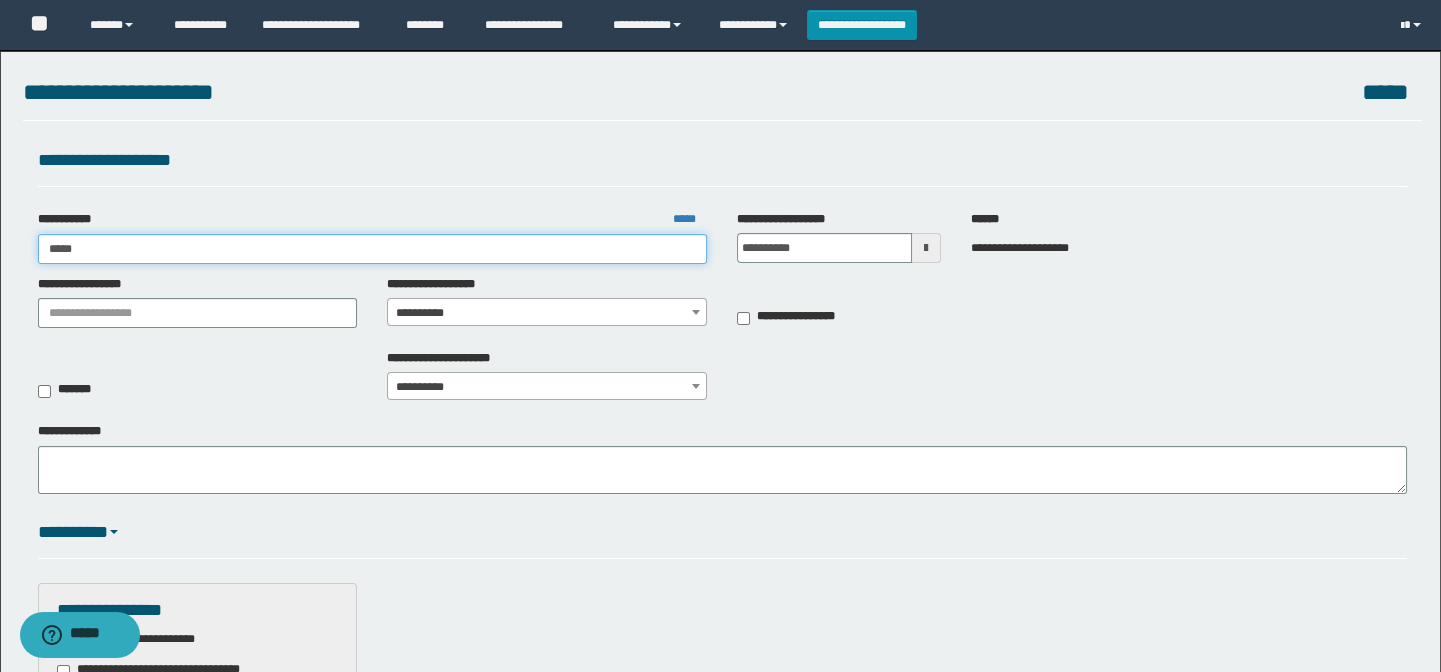 type on "*****" 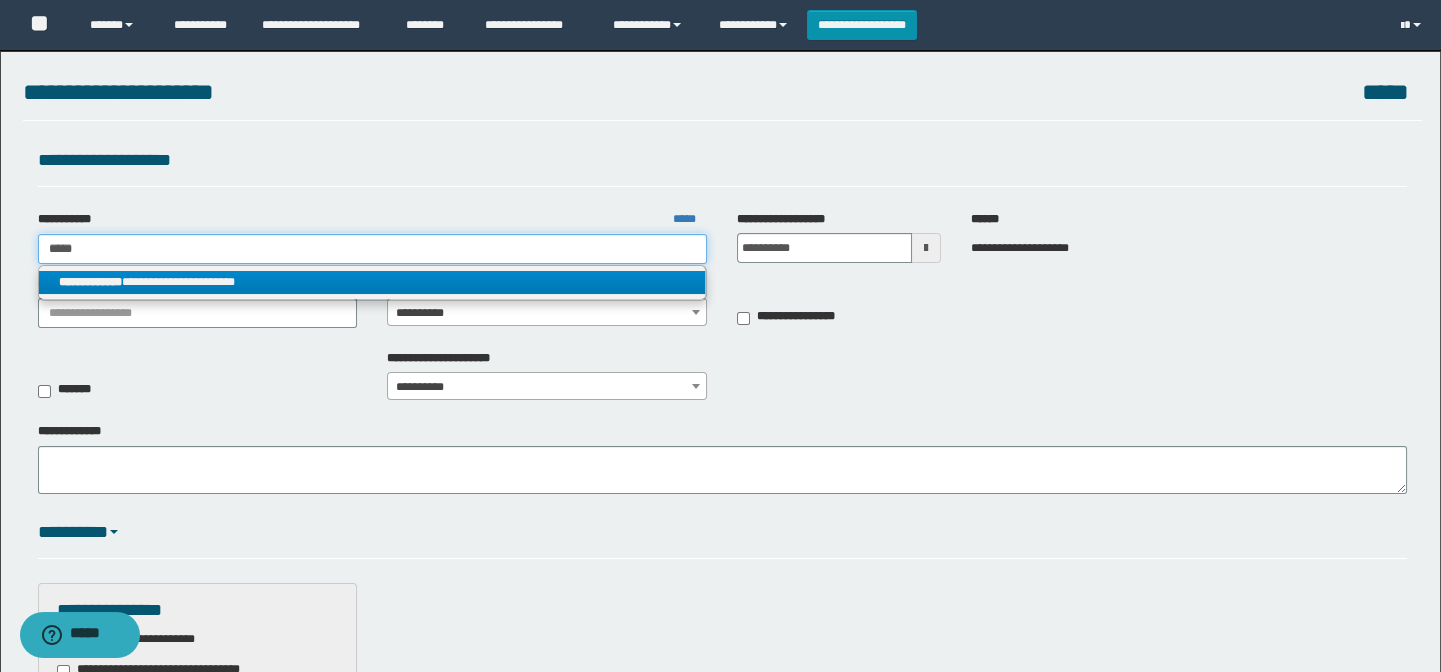 type on "*****" 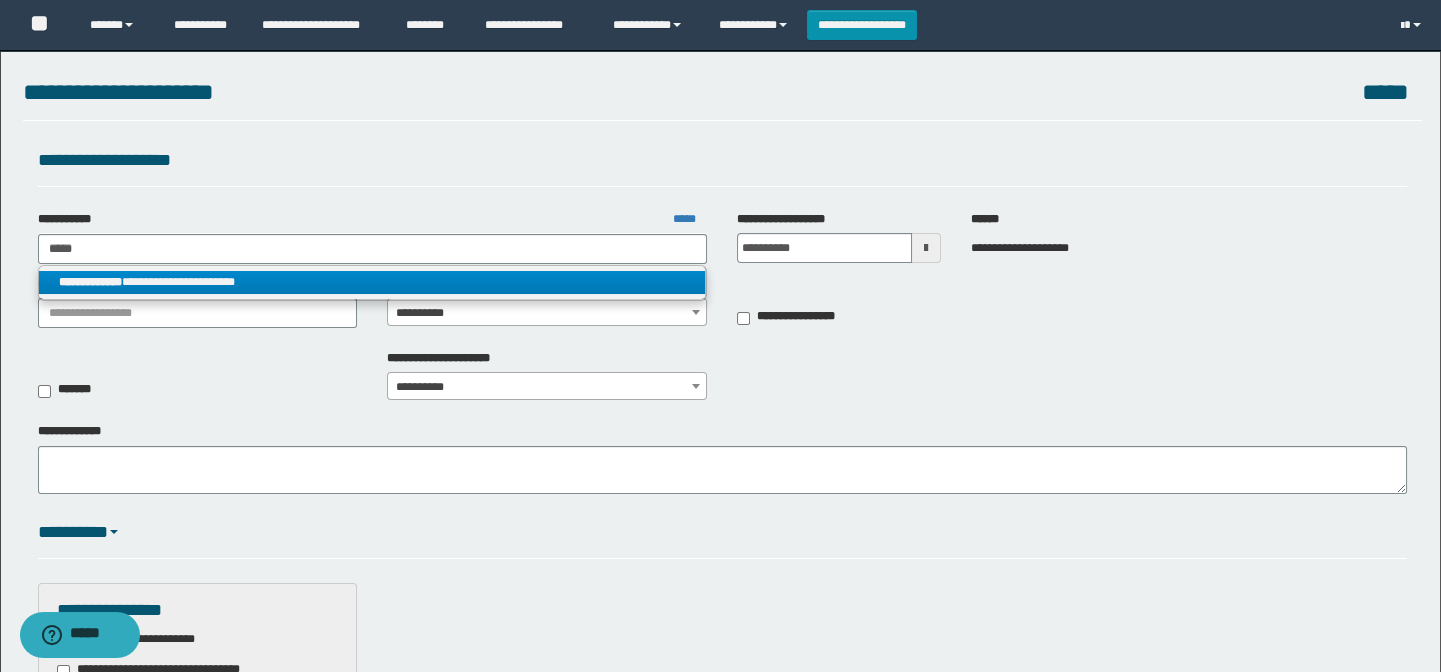 click on "**********" at bounding box center (372, 282) 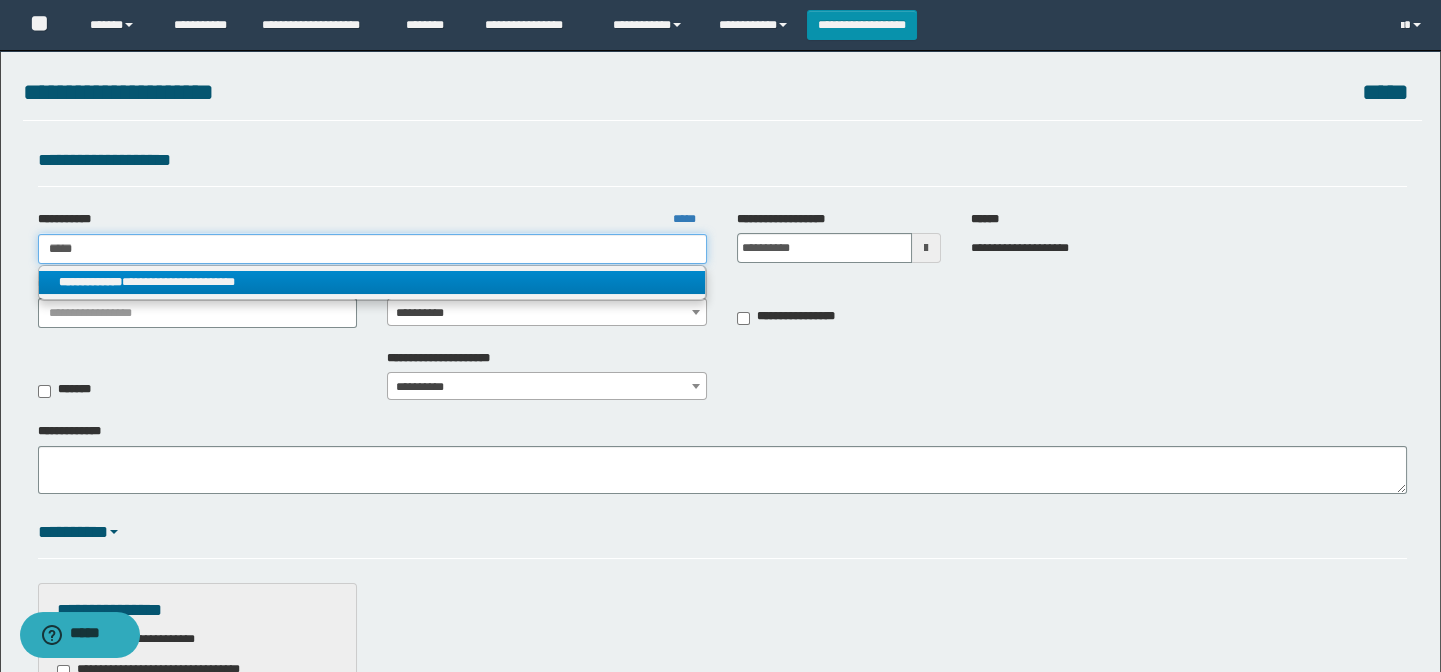 type 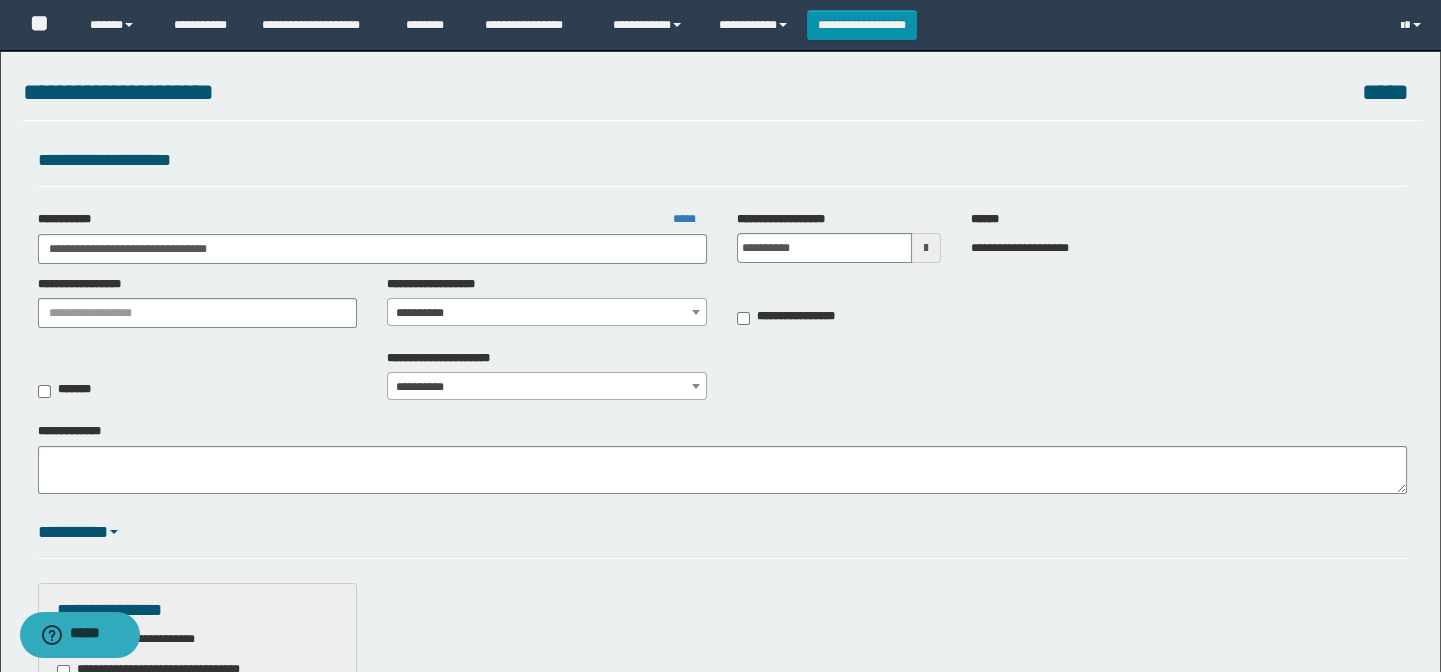click on "**********" at bounding box center [547, 313] 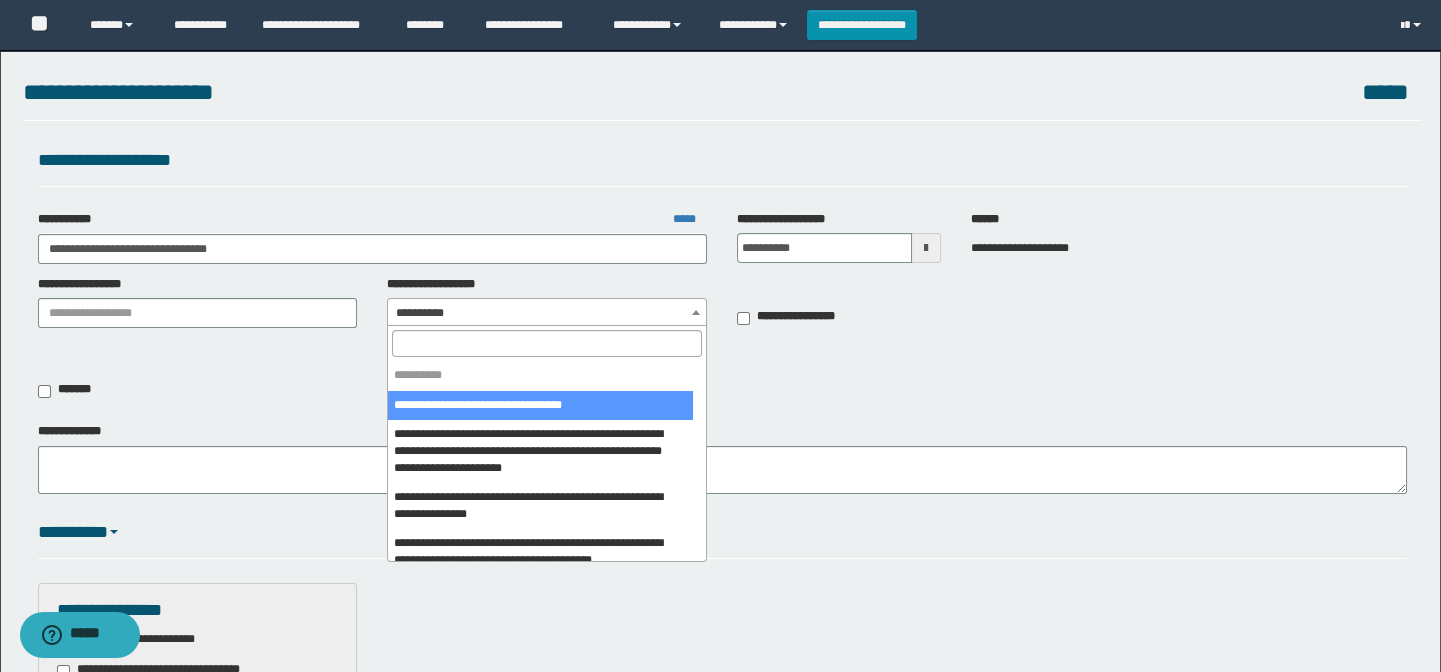 click at bounding box center (547, 343) 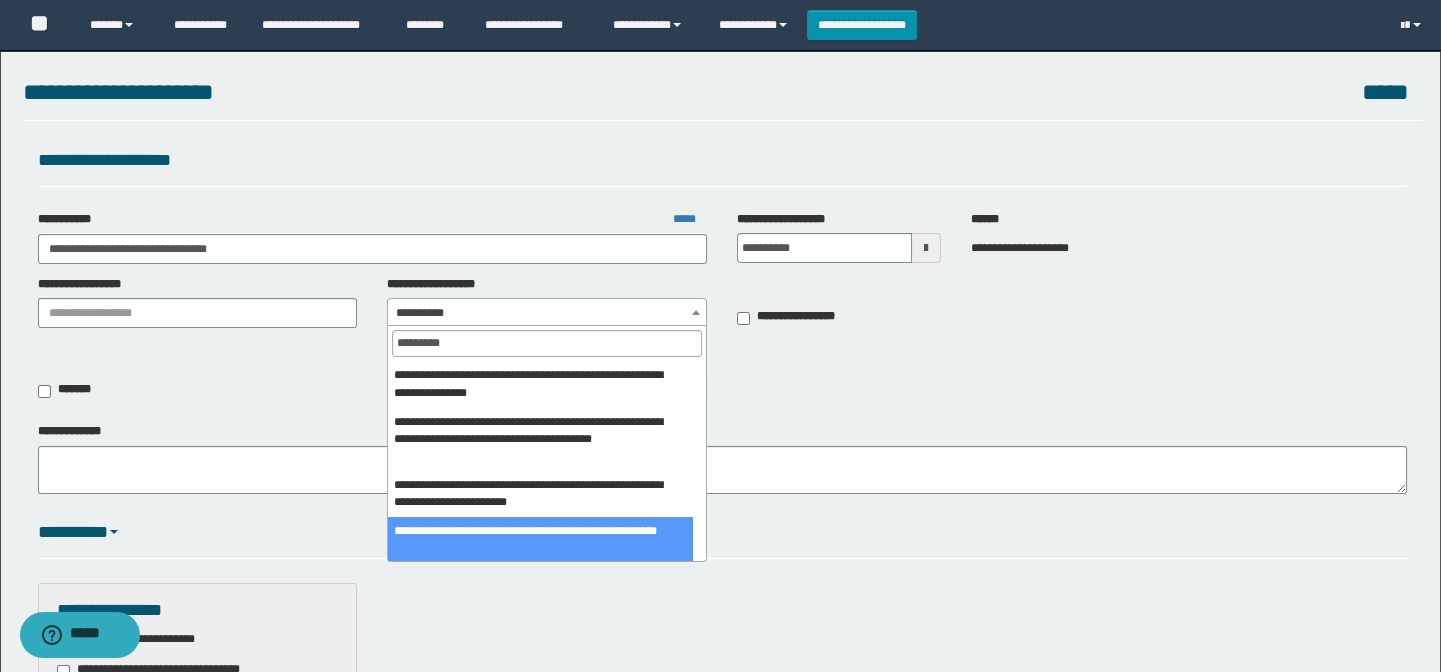 type on "*********" 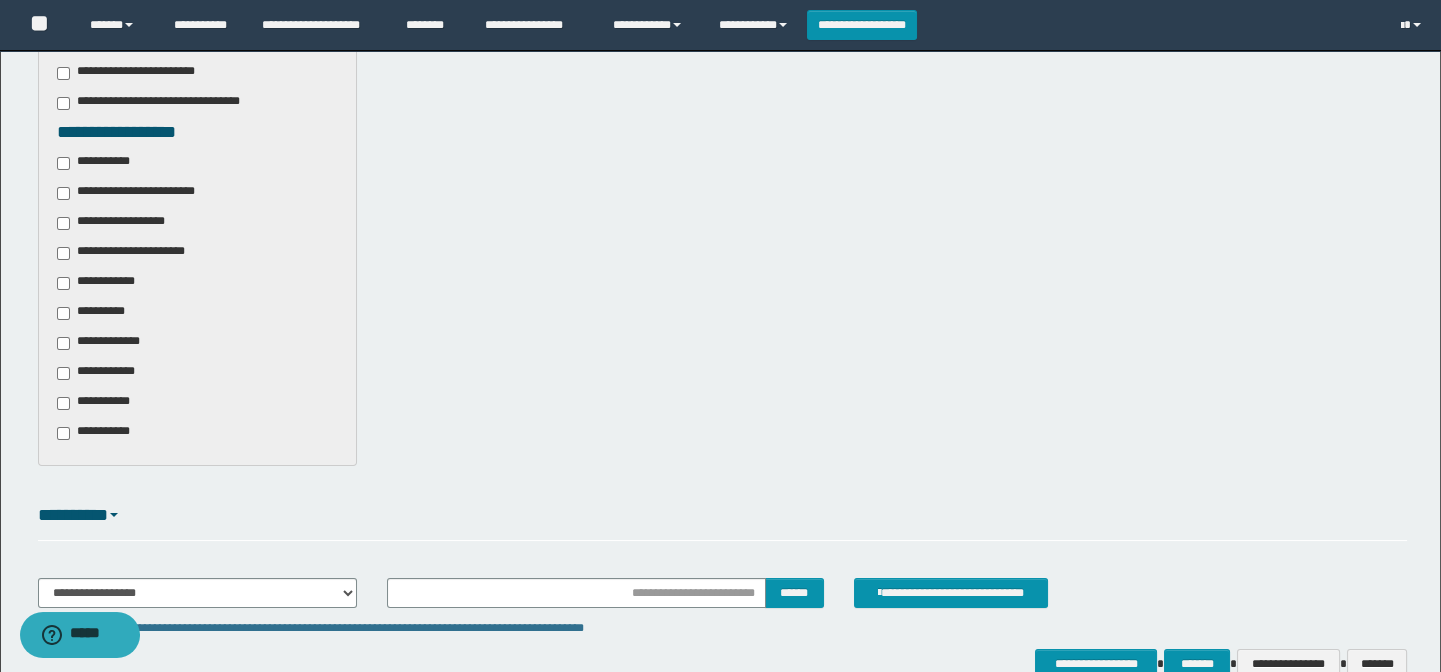 scroll, scrollTop: 636, scrollLeft: 0, axis: vertical 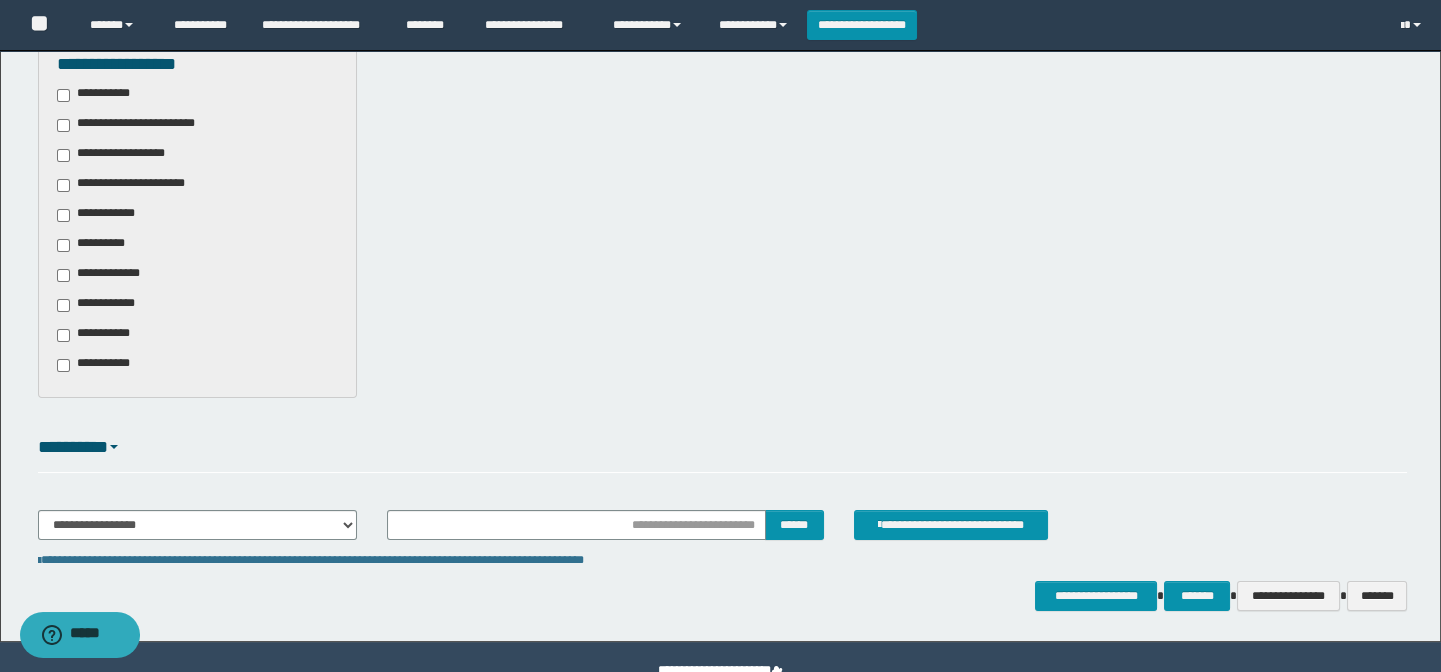 click on "**********" at bounding box center (110, 275) 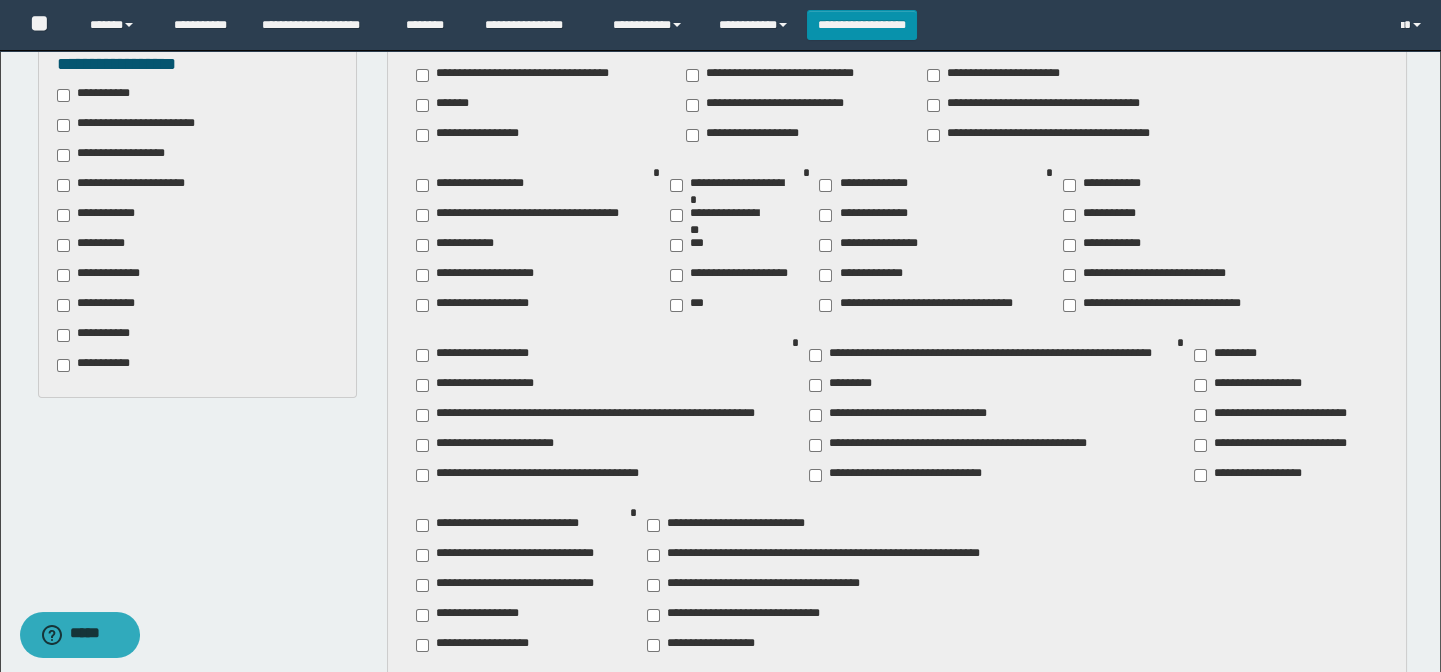 click on "**********" at bounding box center [100, 305] 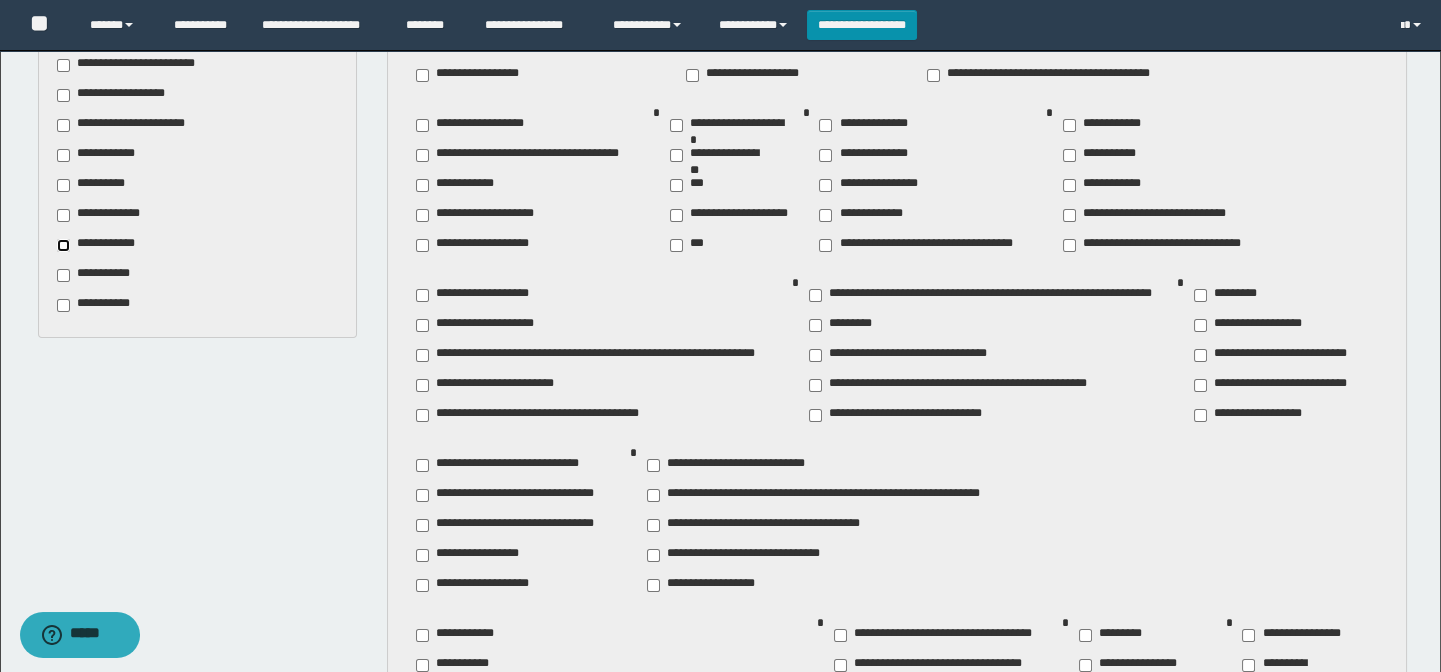 scroll, scrollTop: 727, scrollLeft: 0, axis: vertical 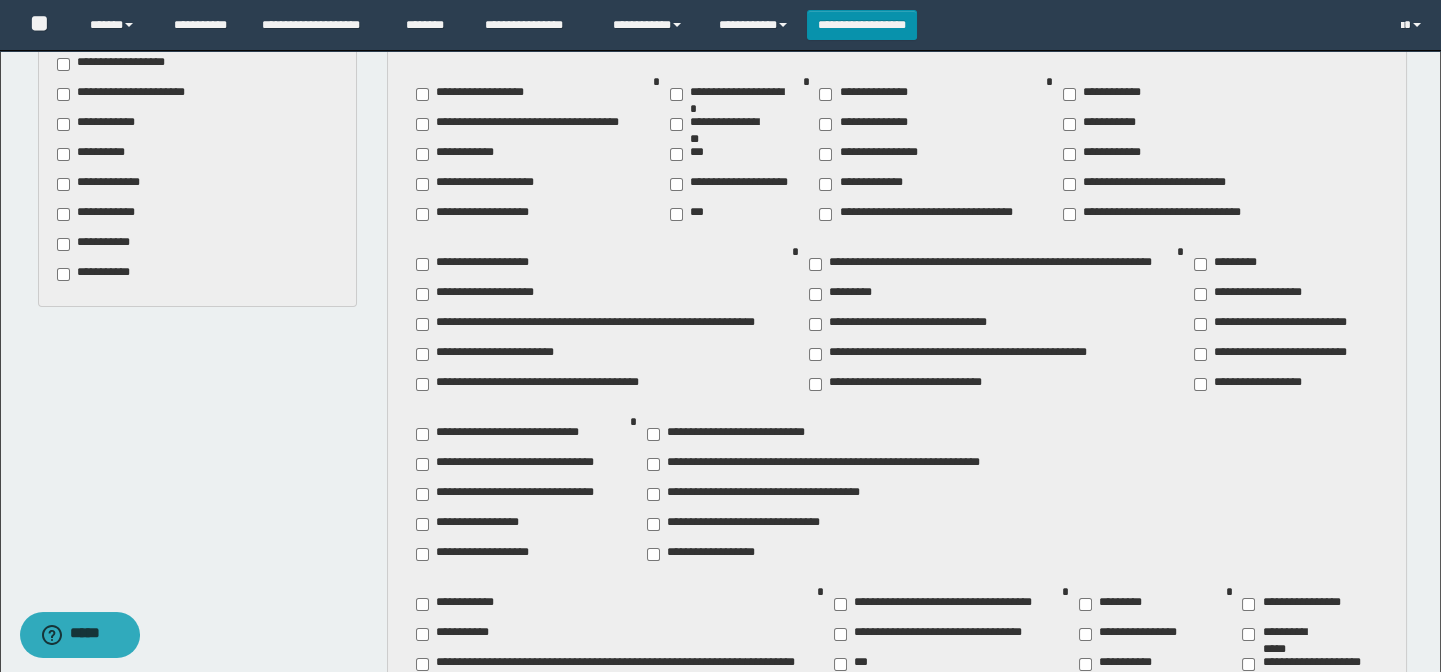 click on "**********" at bounding box center (717, 554) 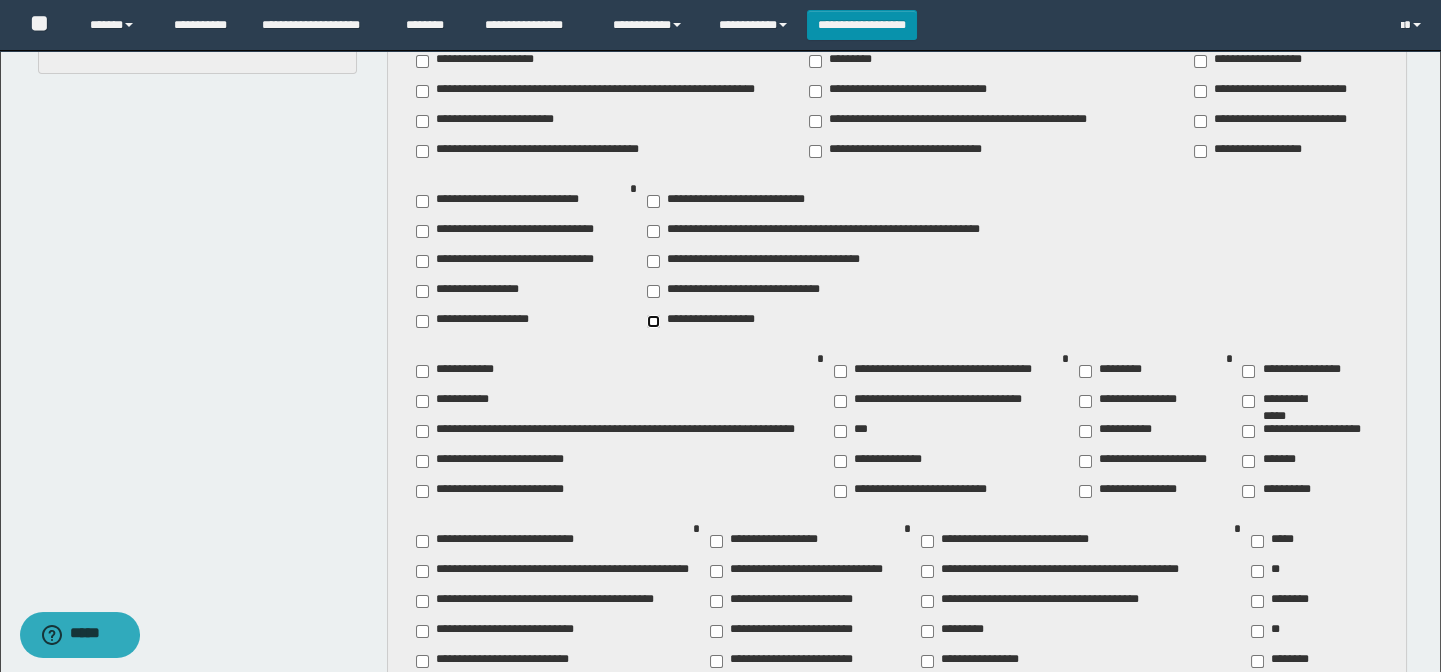 scroll, scrollTop: 1000, scrollLeft: 0, axis: vertical 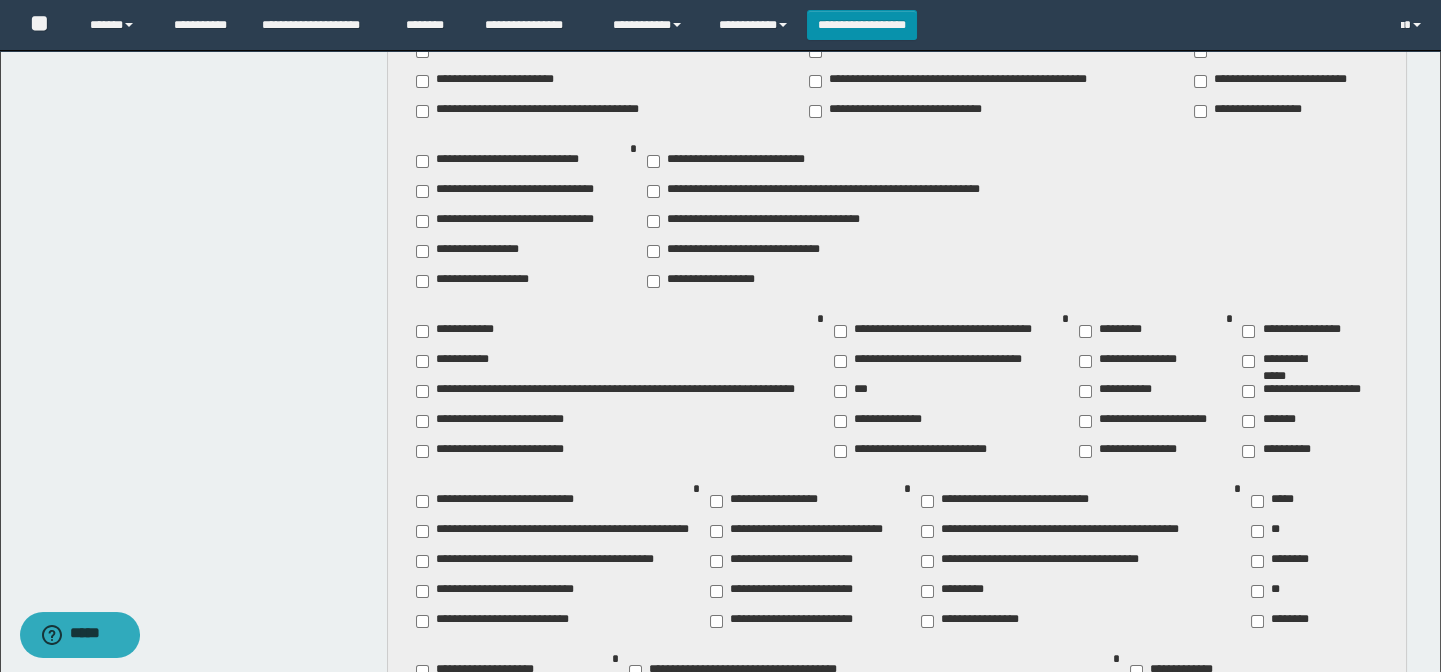 click on "**********" at bounding box center [1288, 361] 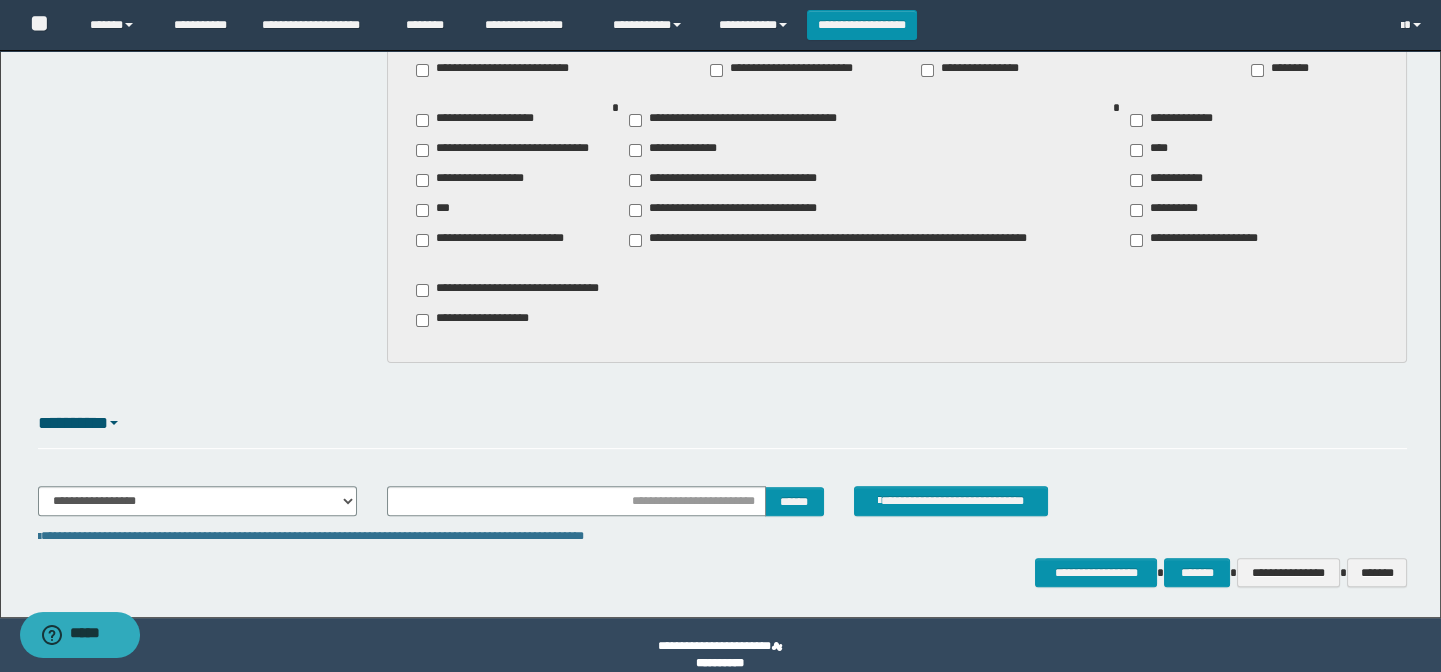 scroll, scrollTop: 1571, scrollLeft: 0, axis: vertical 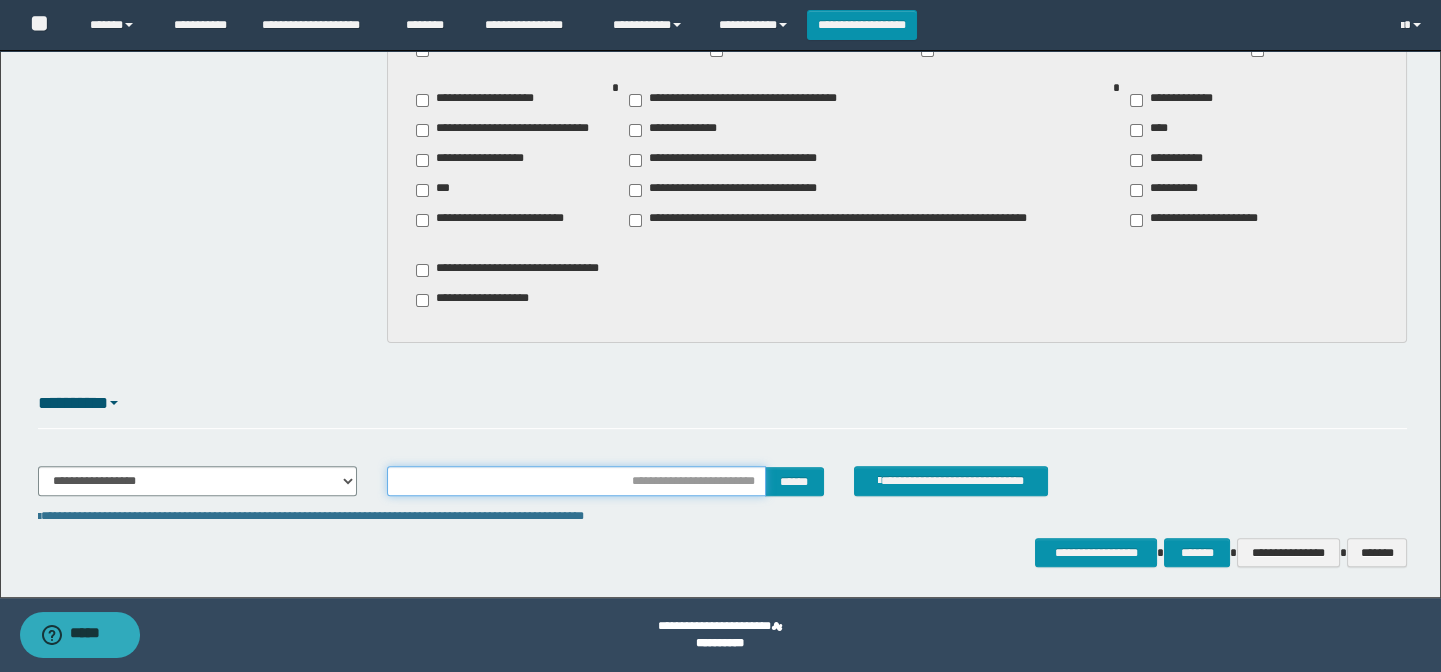click at bounding box center [576, 481] 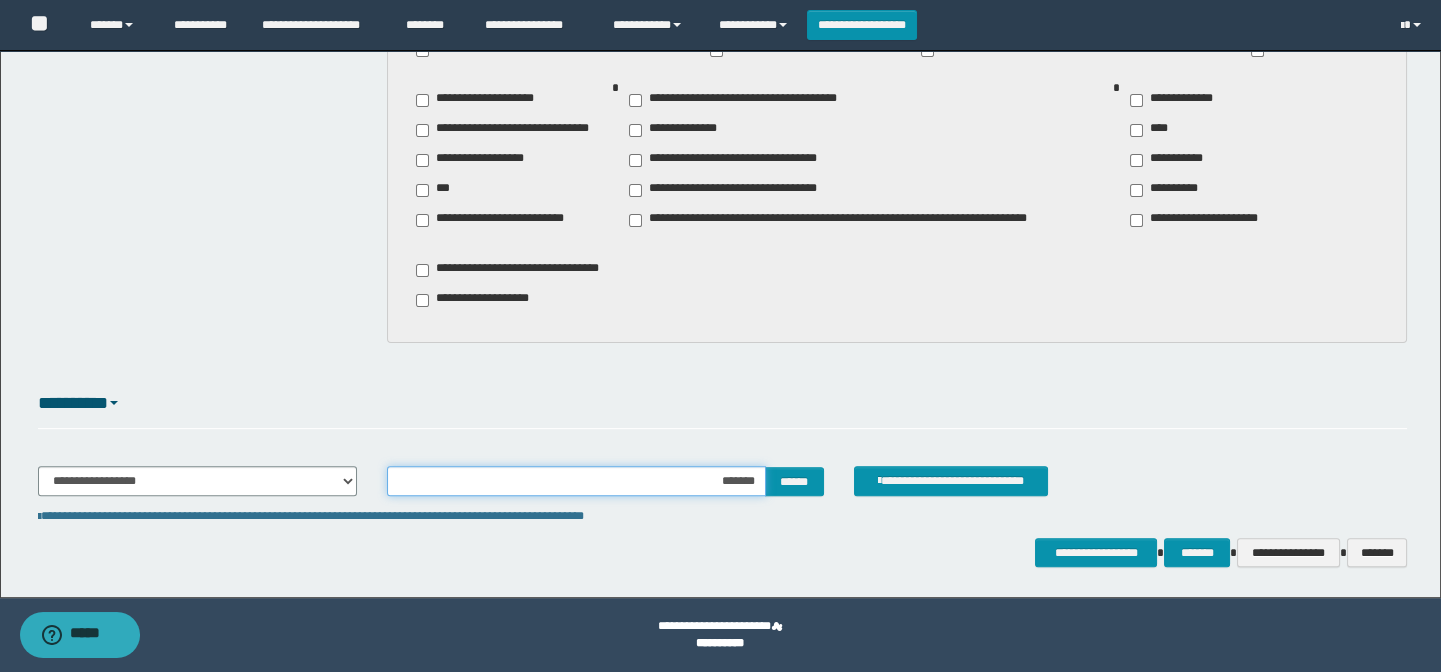 type on "********" 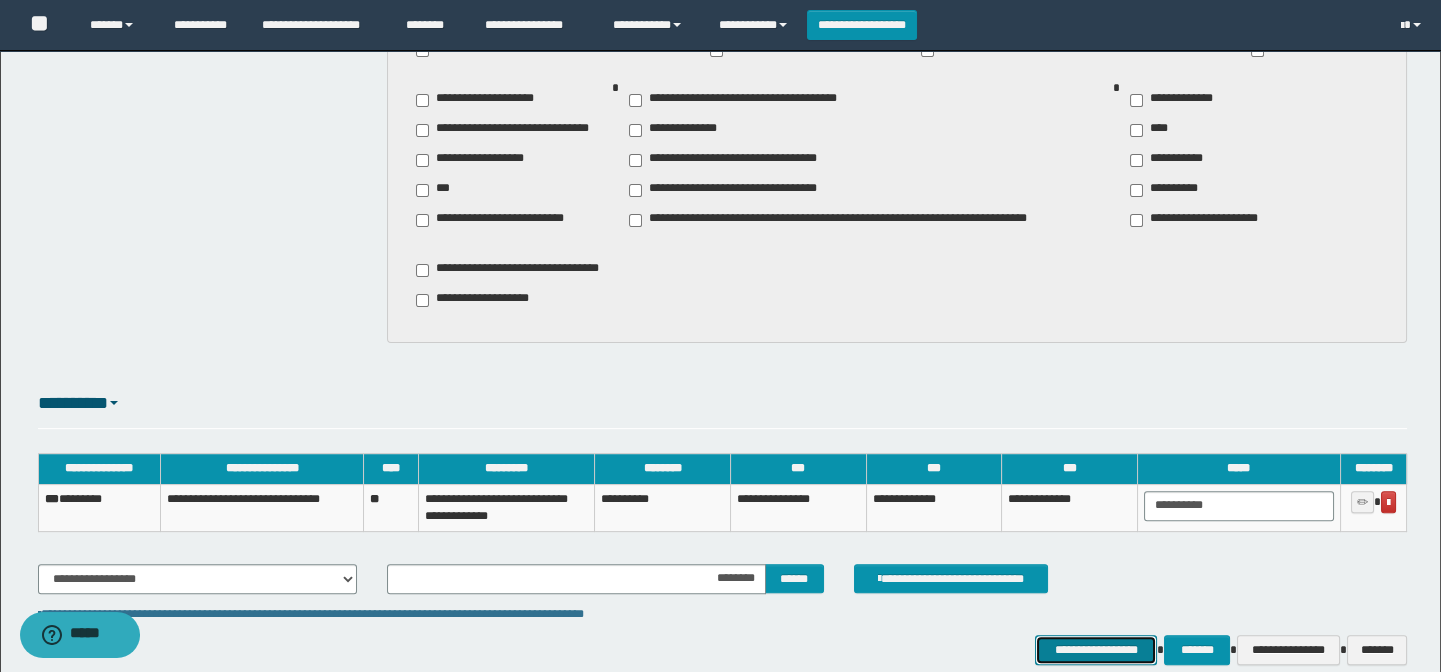 click on "**********" at bounding box center [1096, 650] 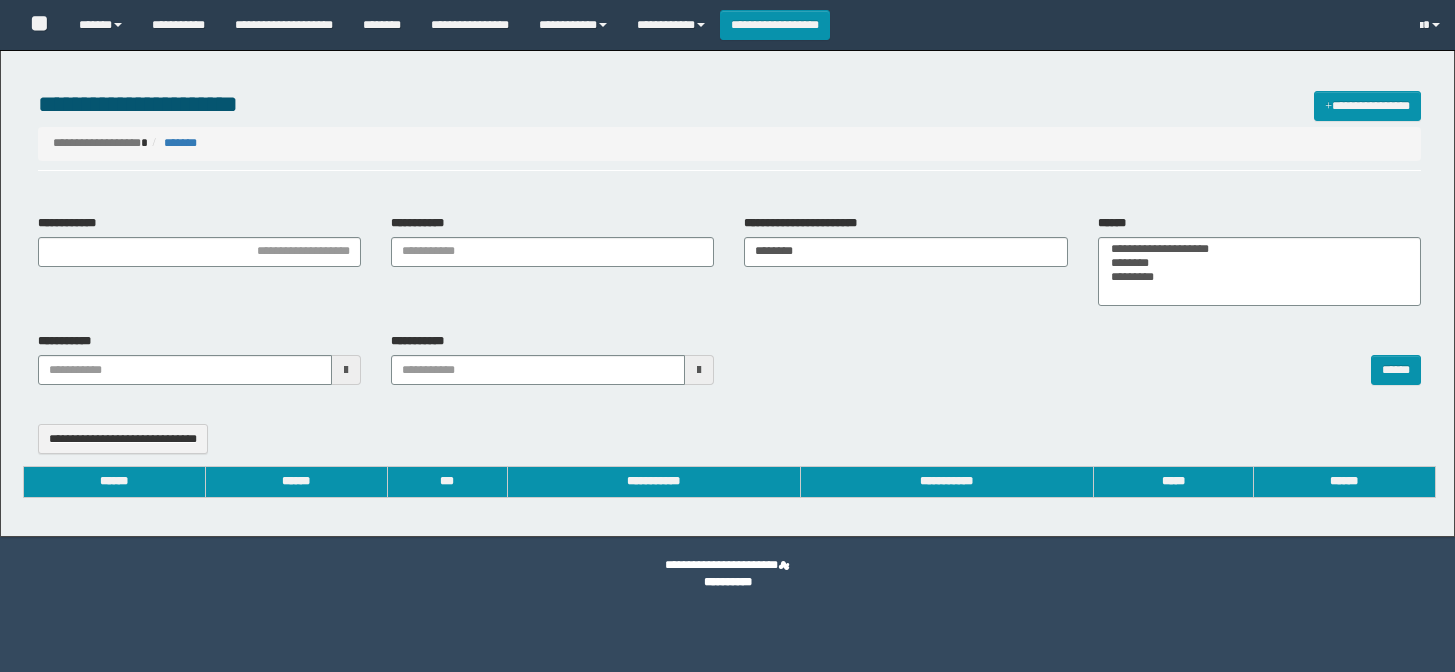 select 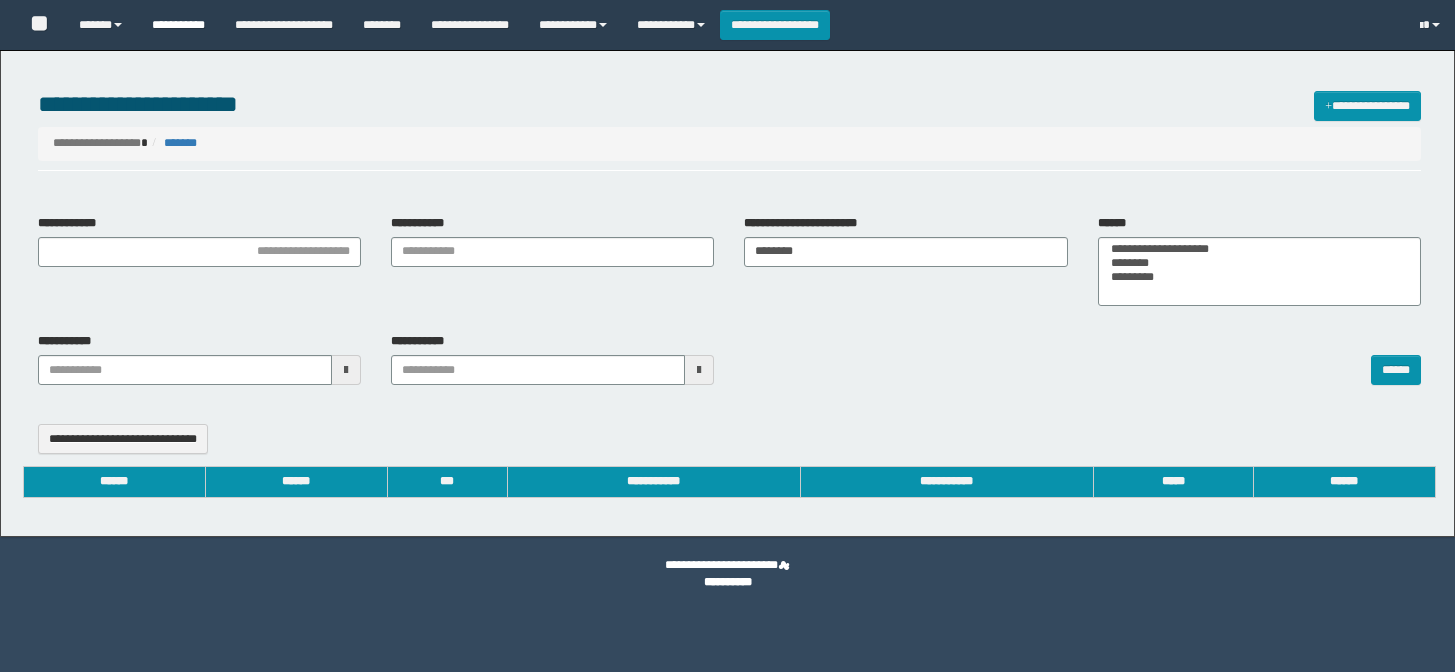 type 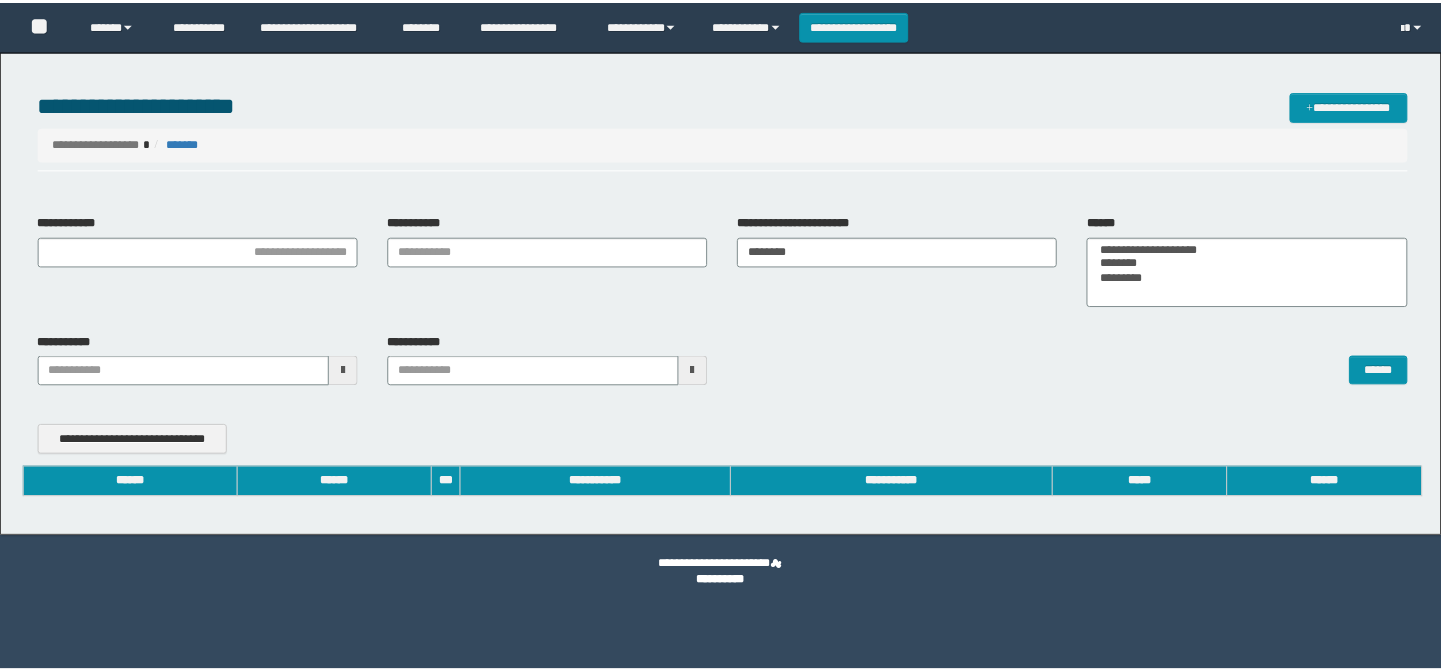 scroll, scrollTop: 0, scrollLeft: 0, axis: both 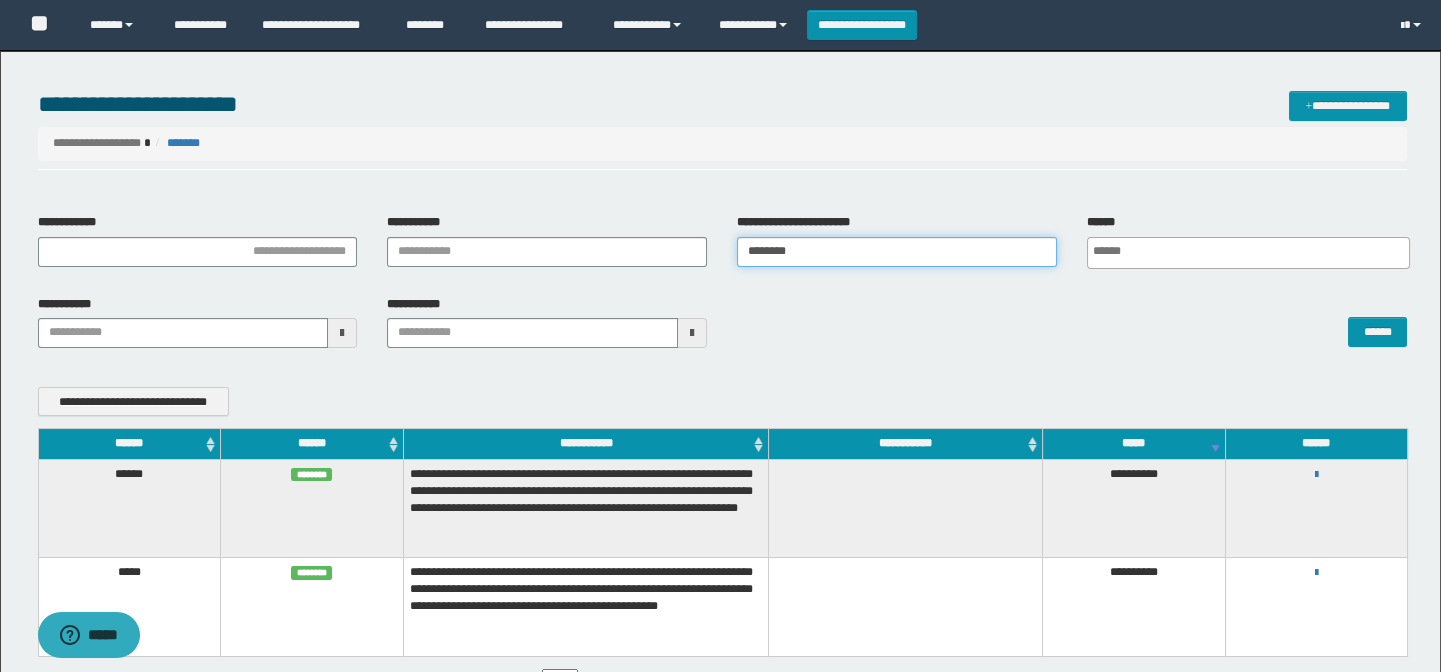 drag, startPoint x: 708, startPoint y: 258, endPoint x: 1004, endPoint y: 158, distance: 312.4356 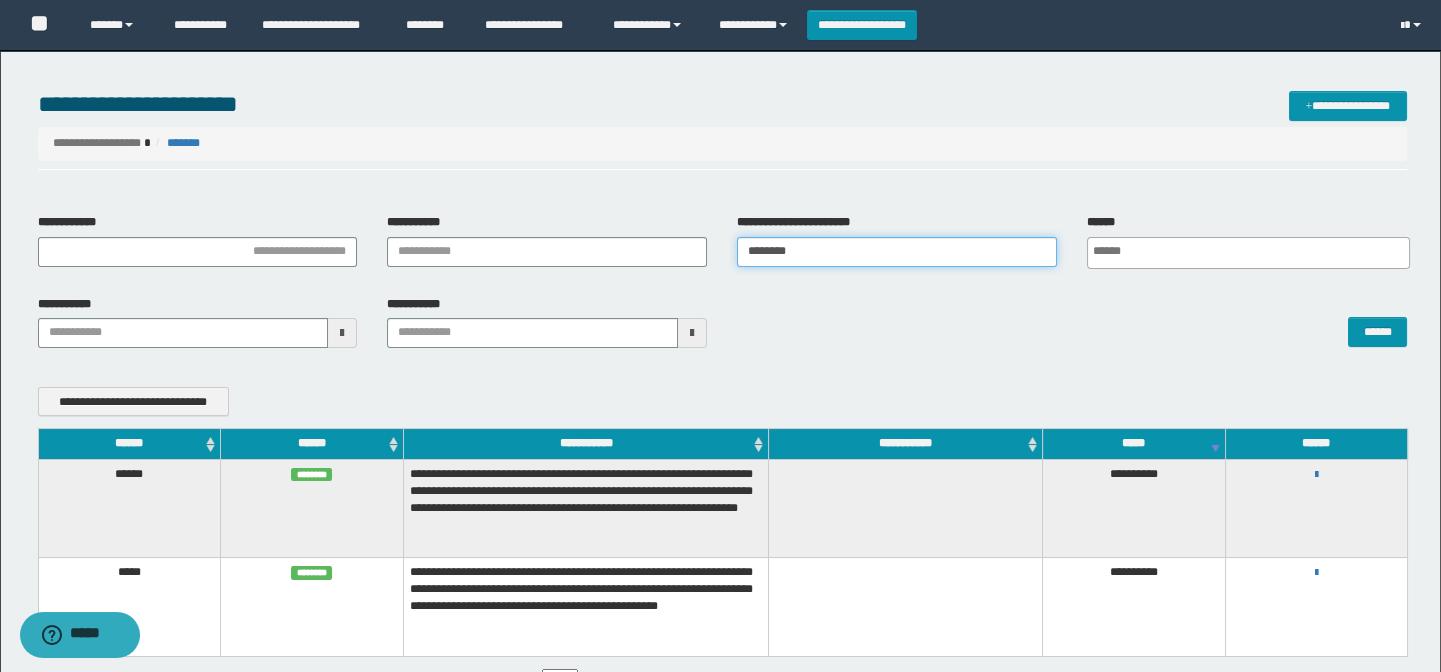 scroll, scrollTop: 0, scrollLeft: 0, axis: both 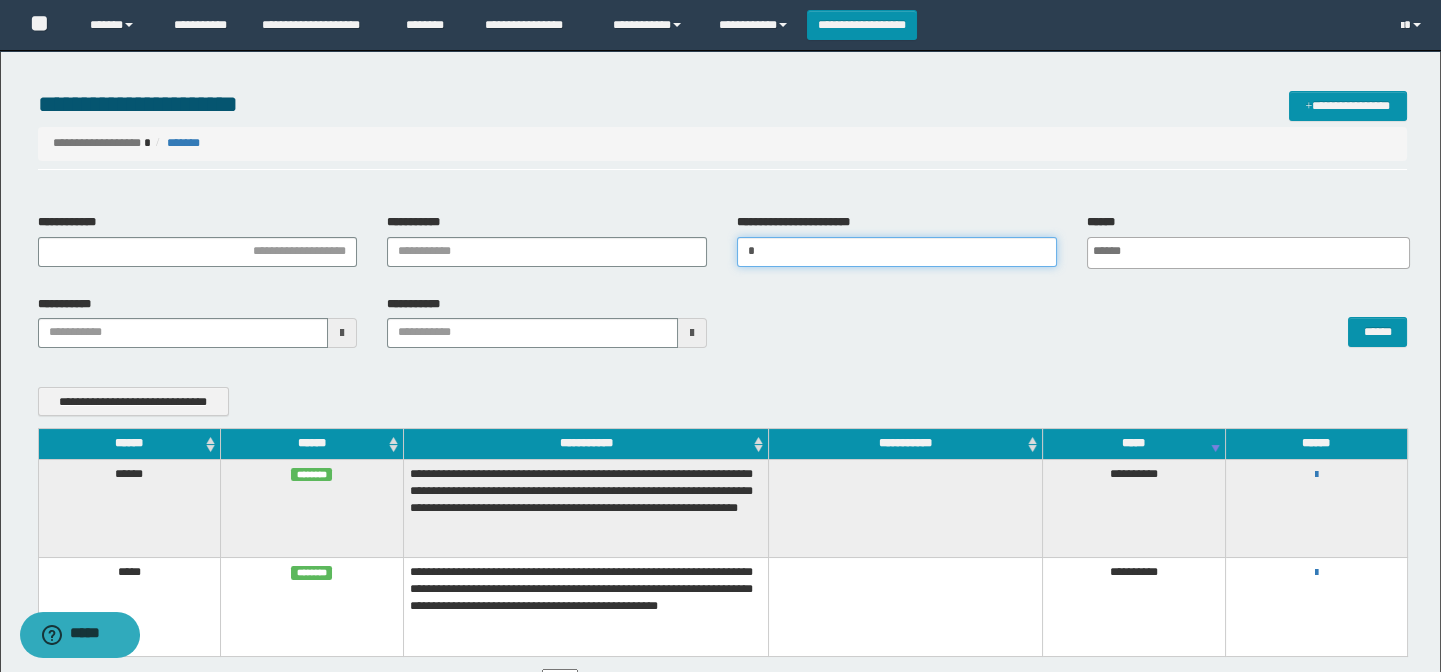 type 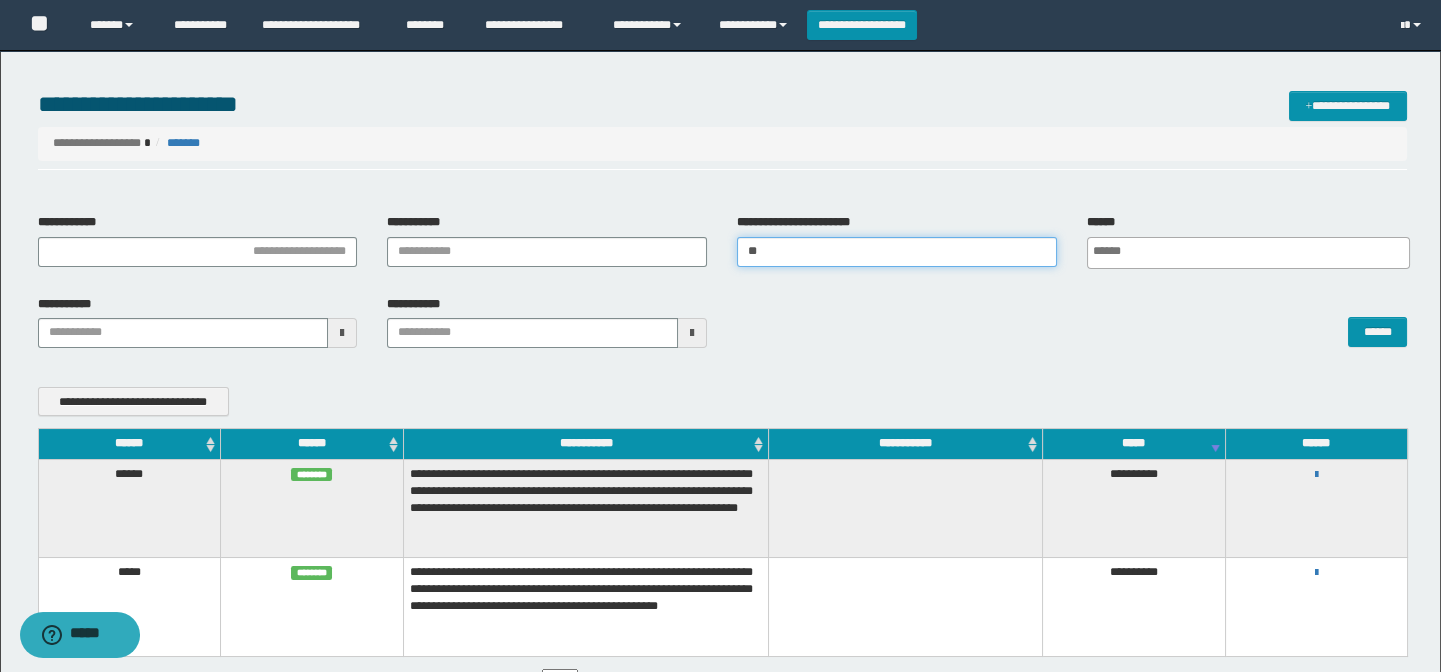 type 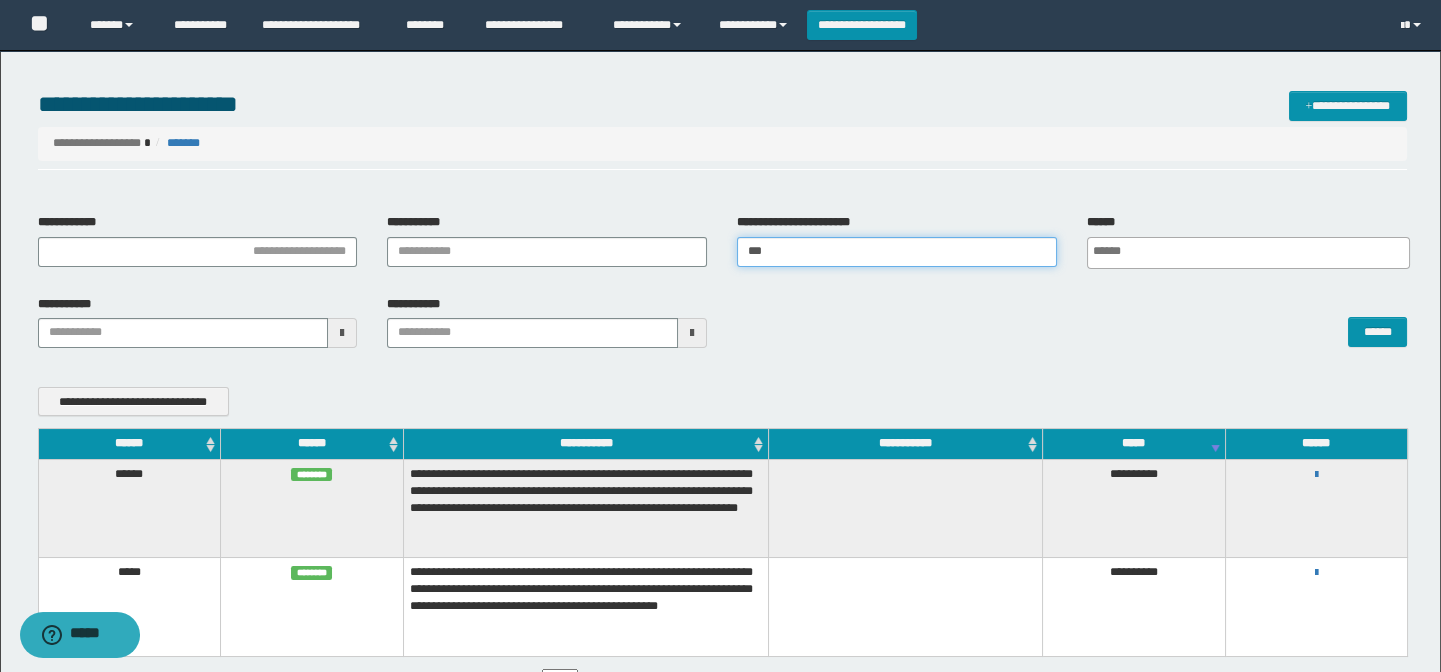 type 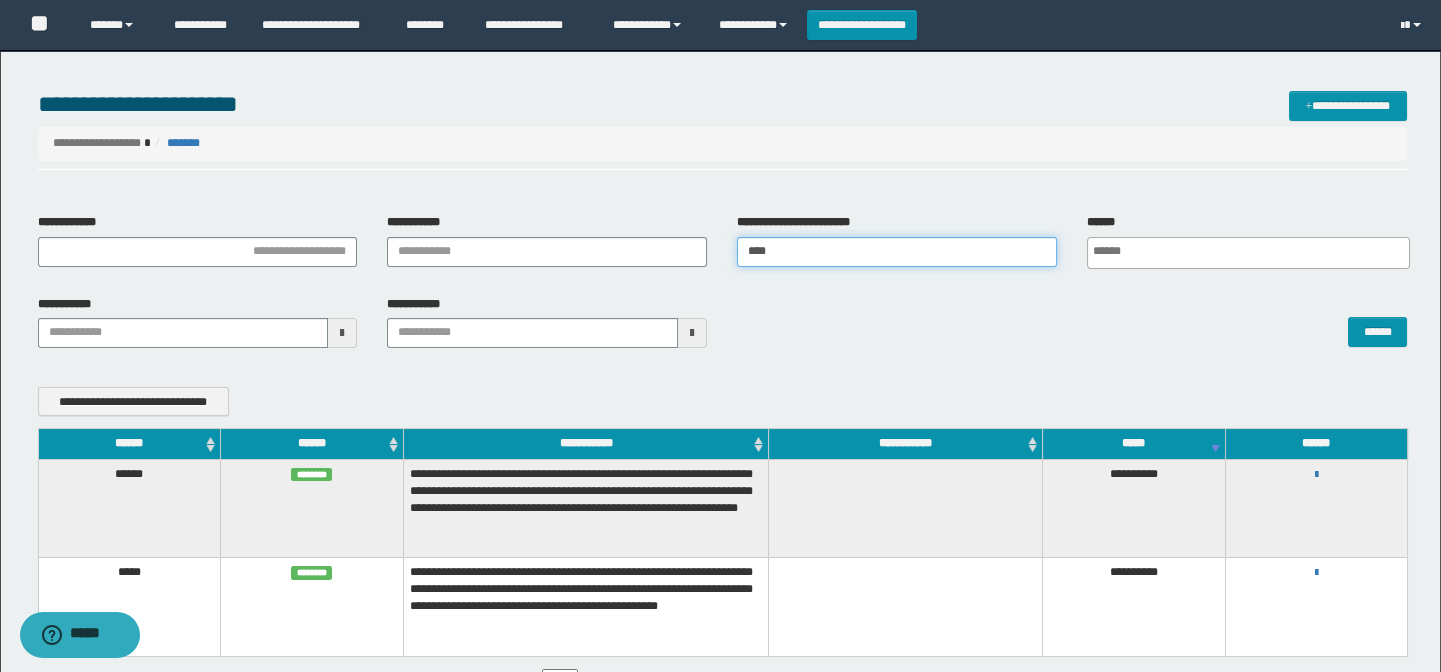 type 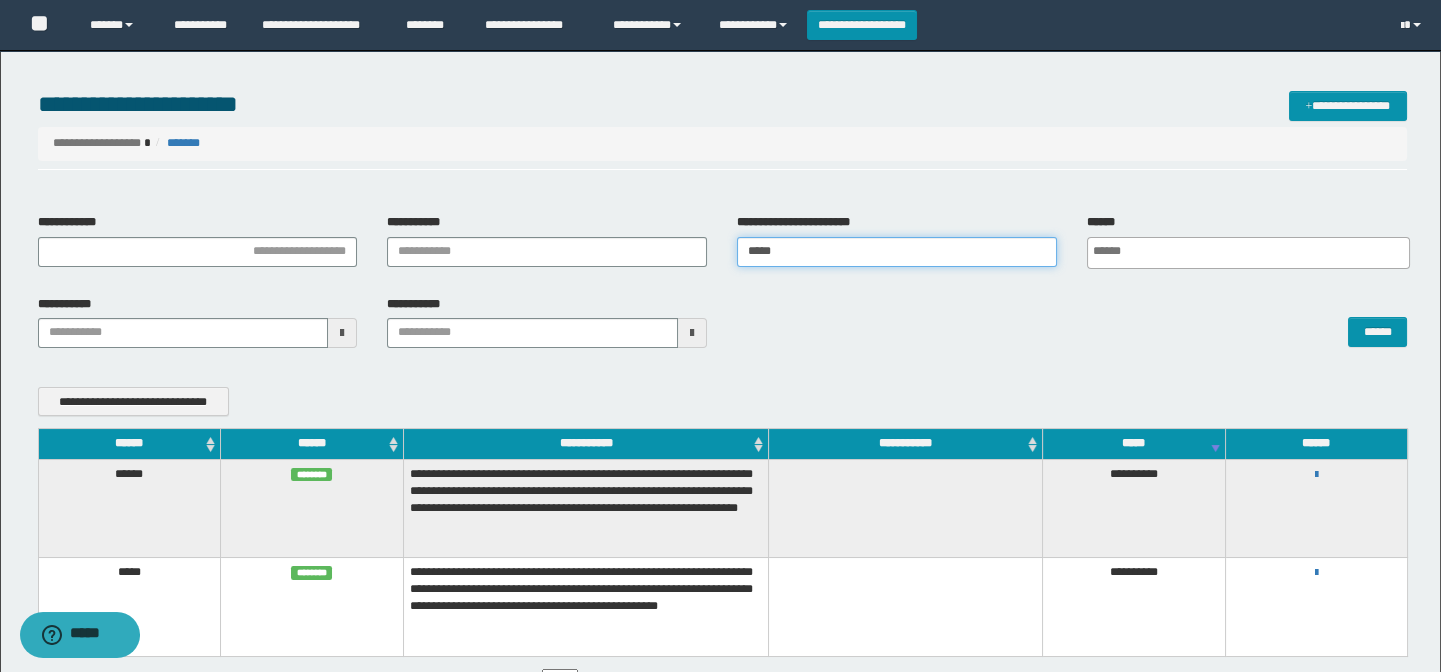 type 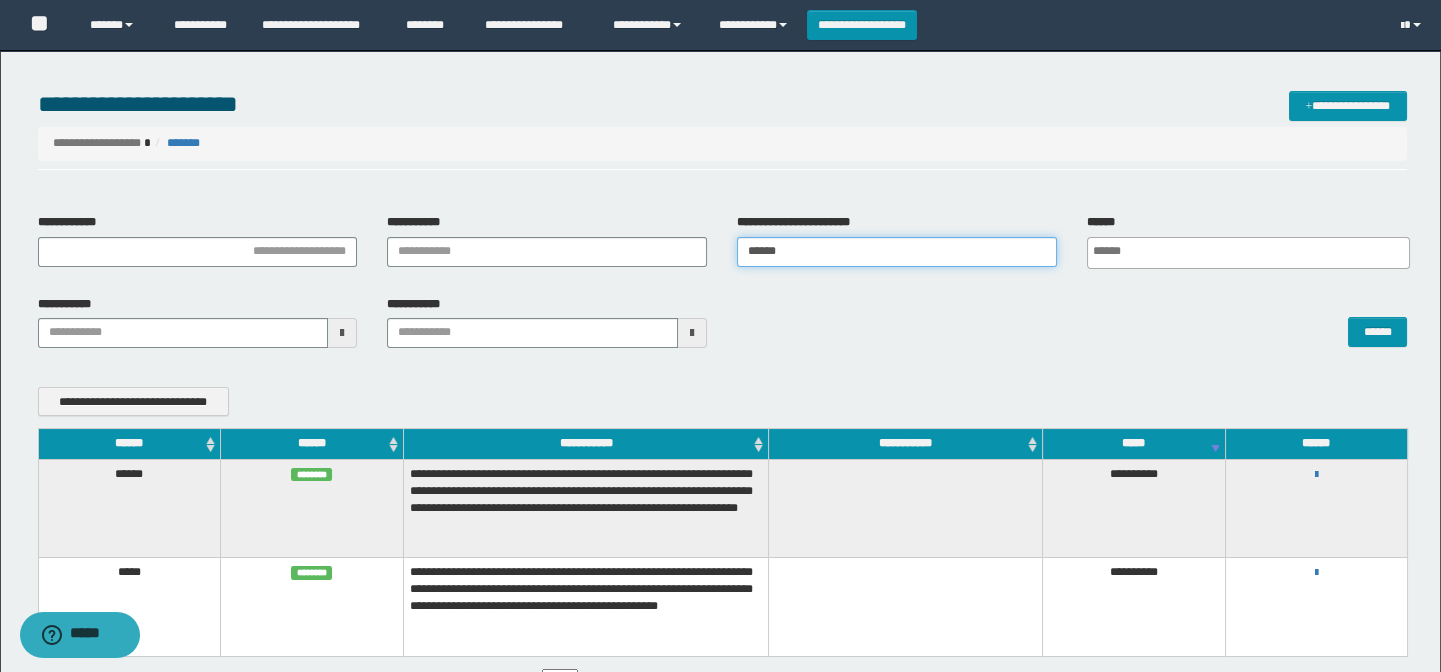 type 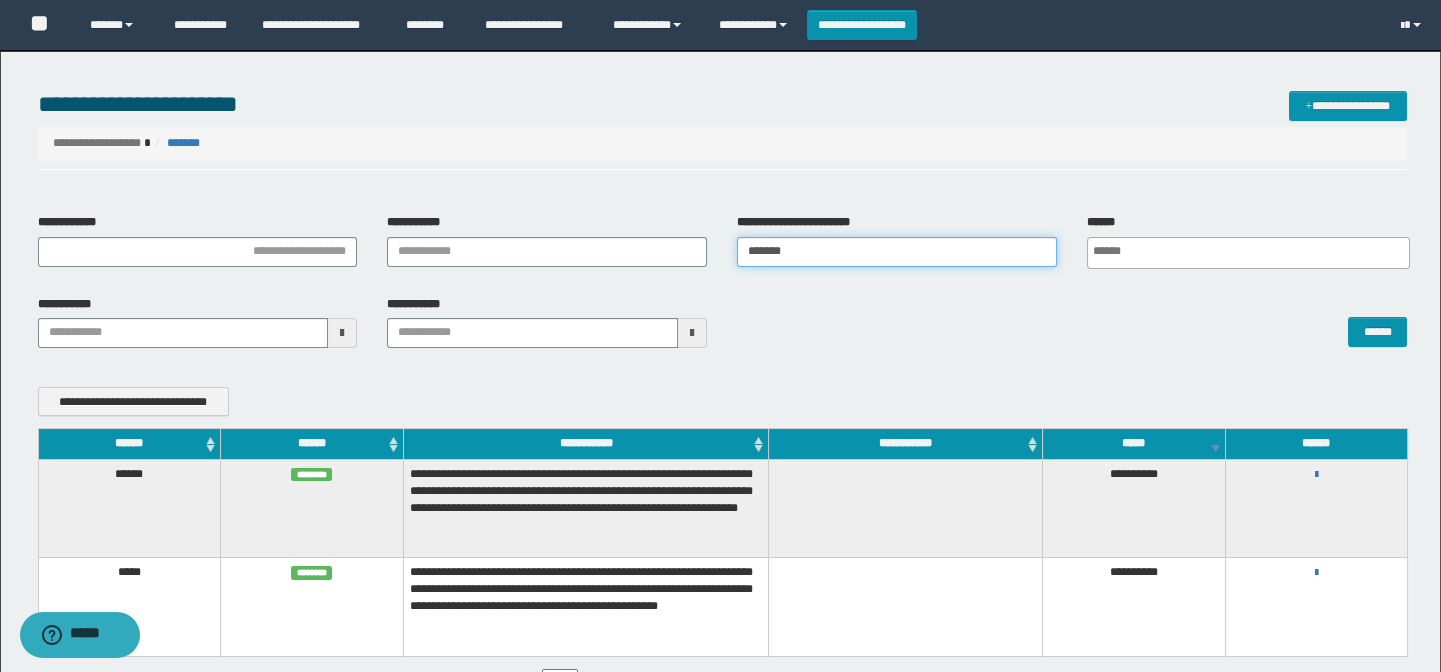 type 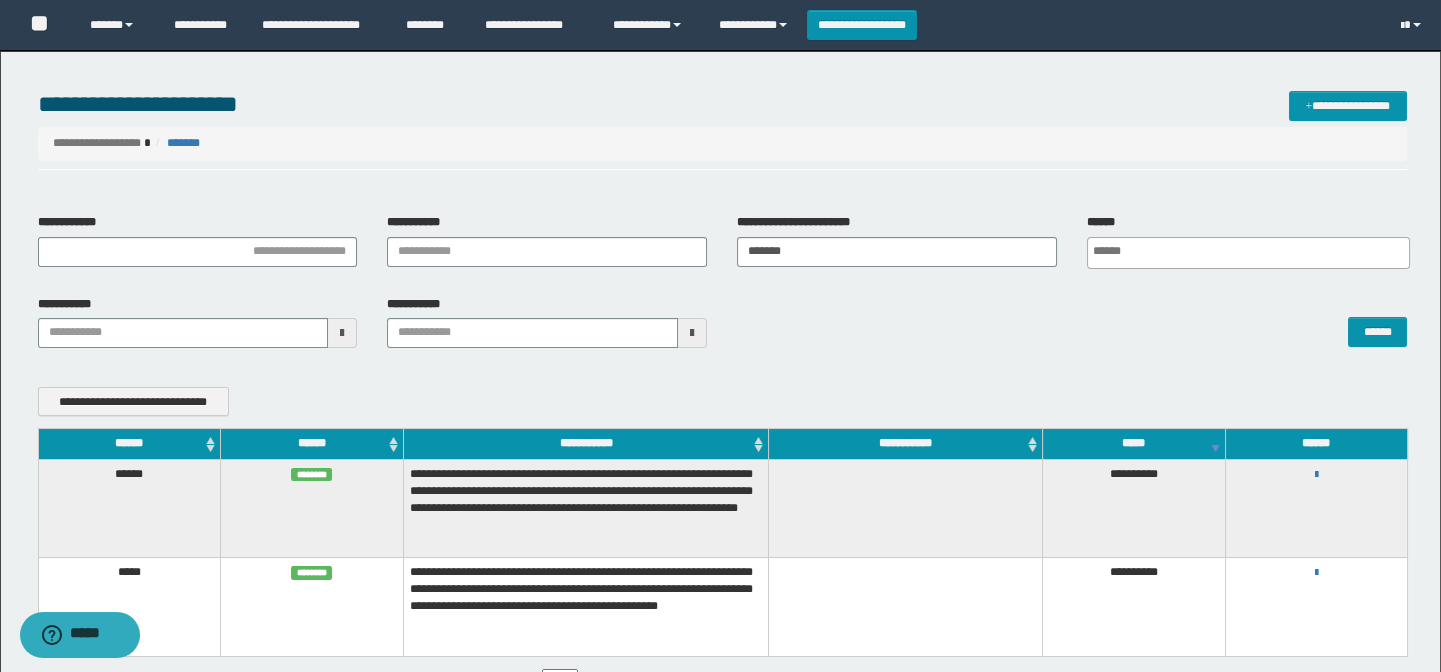 type 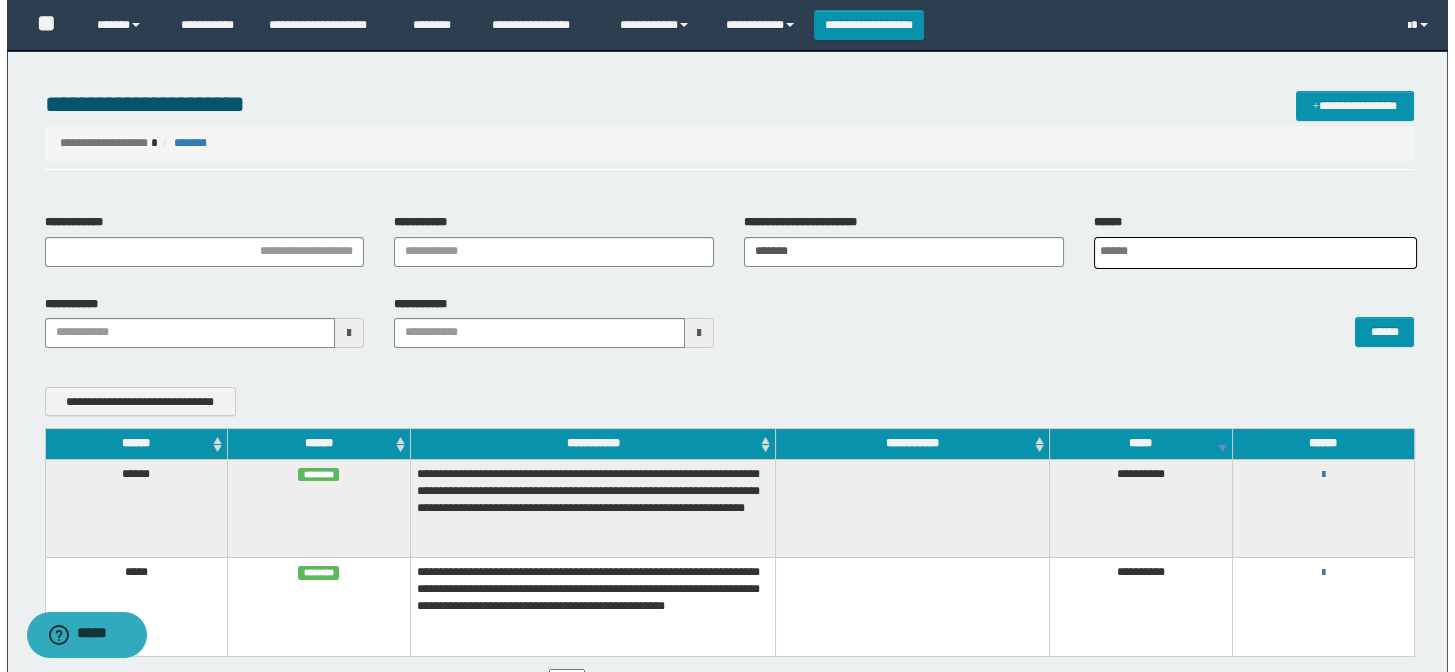 scroll, scrollTop: 0, scrollLeft: 5, axis: horizontal 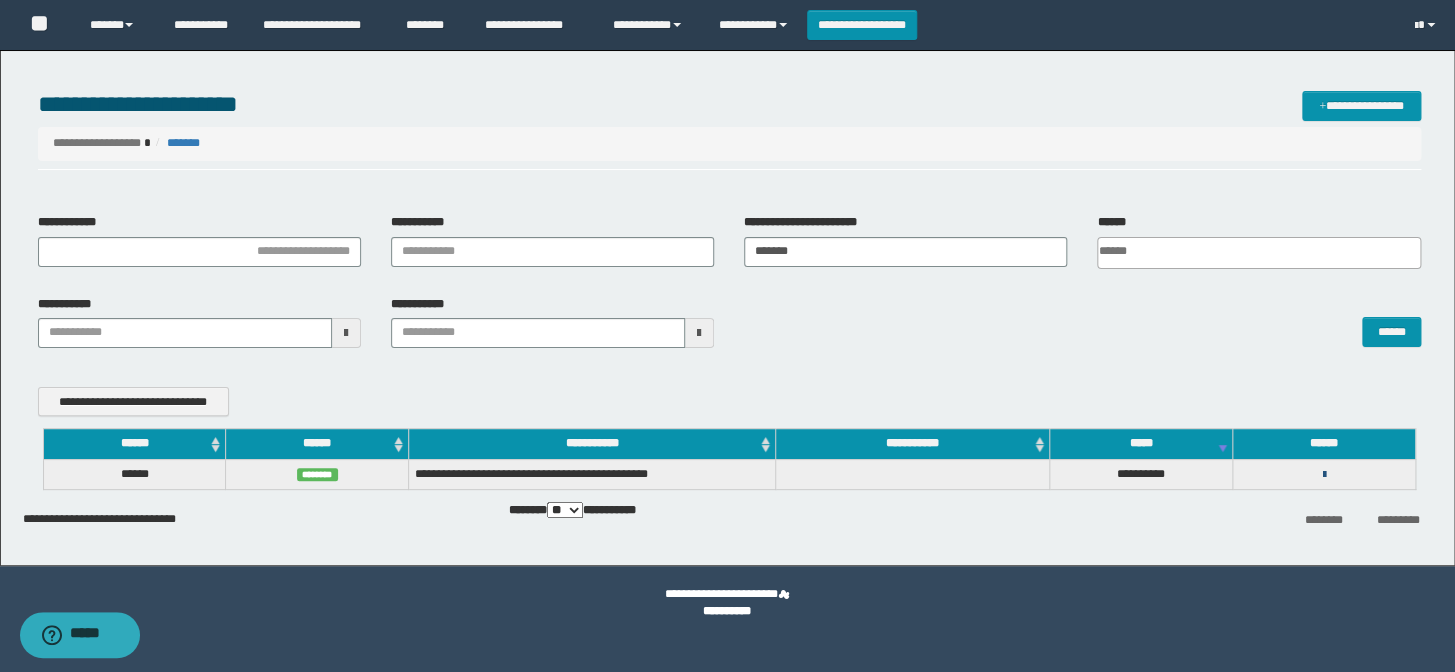 click at bounding box center [1323, 475] 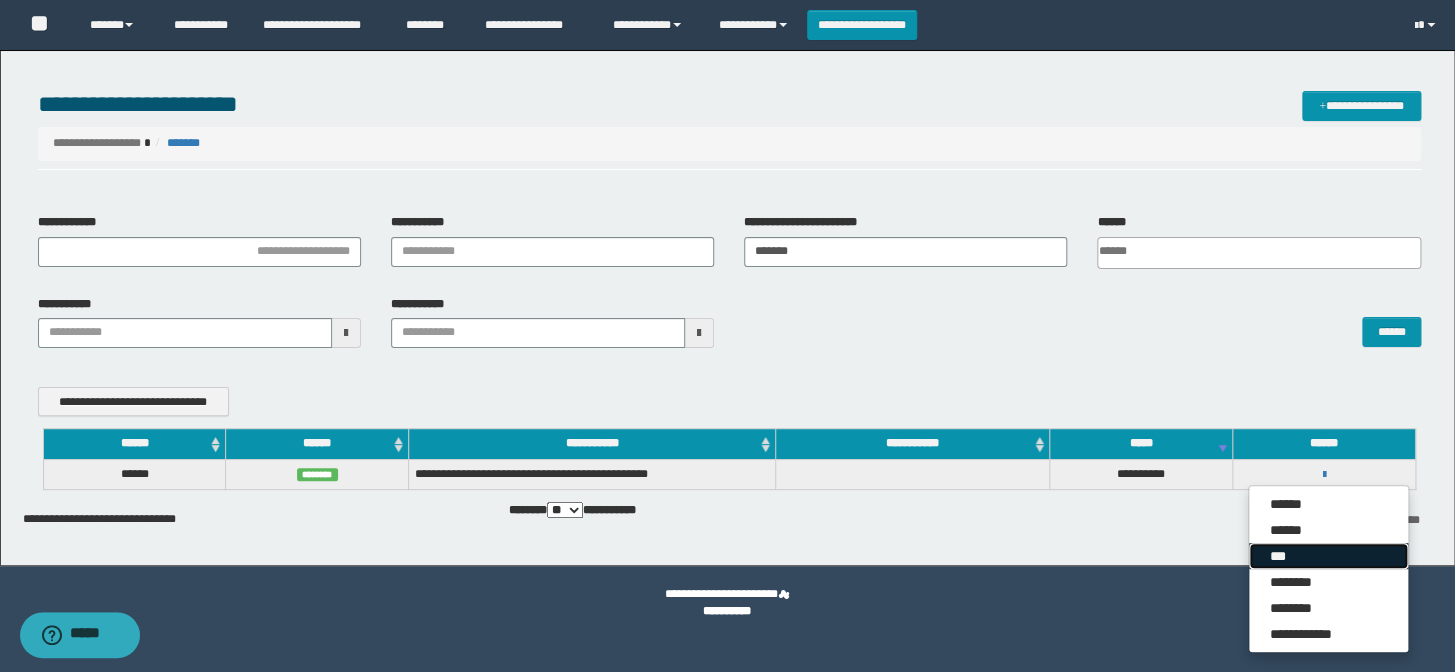 click on "***" at bounding box center [1328, 556] 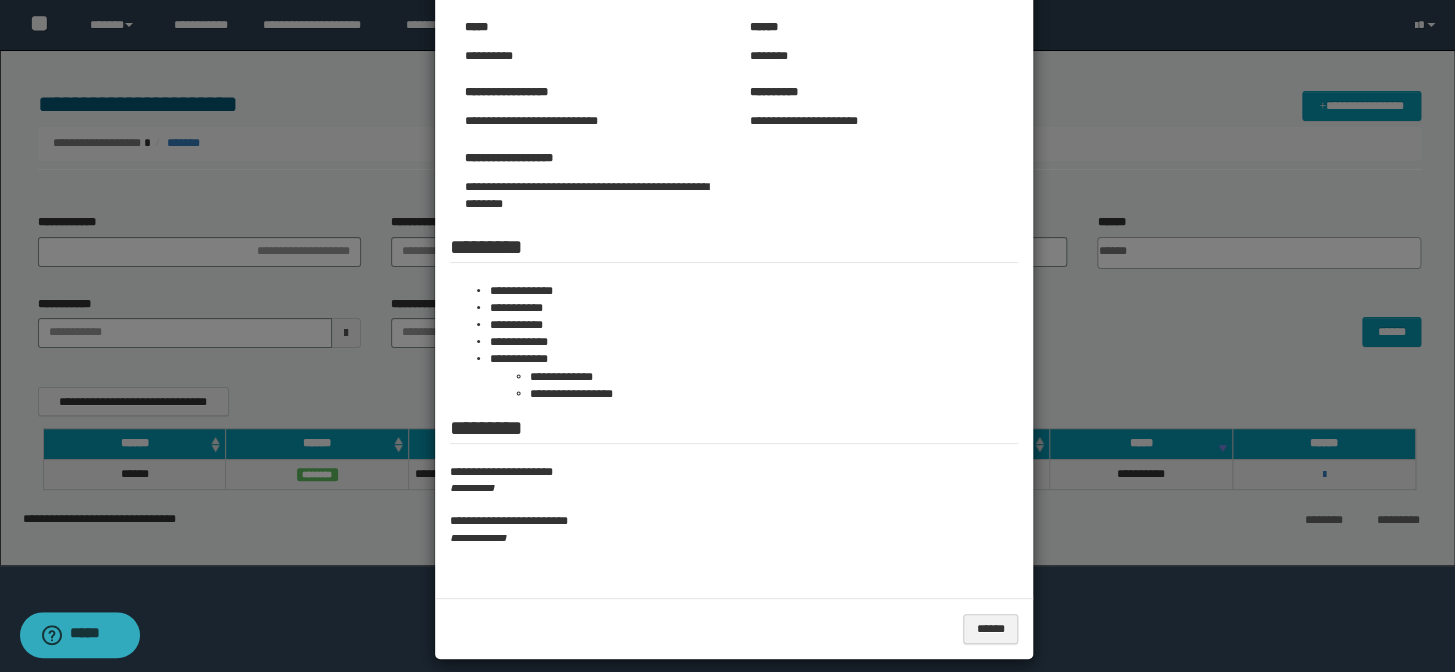 scroll, scrollTop: 181, scrollLeft: 0, axis: vertical 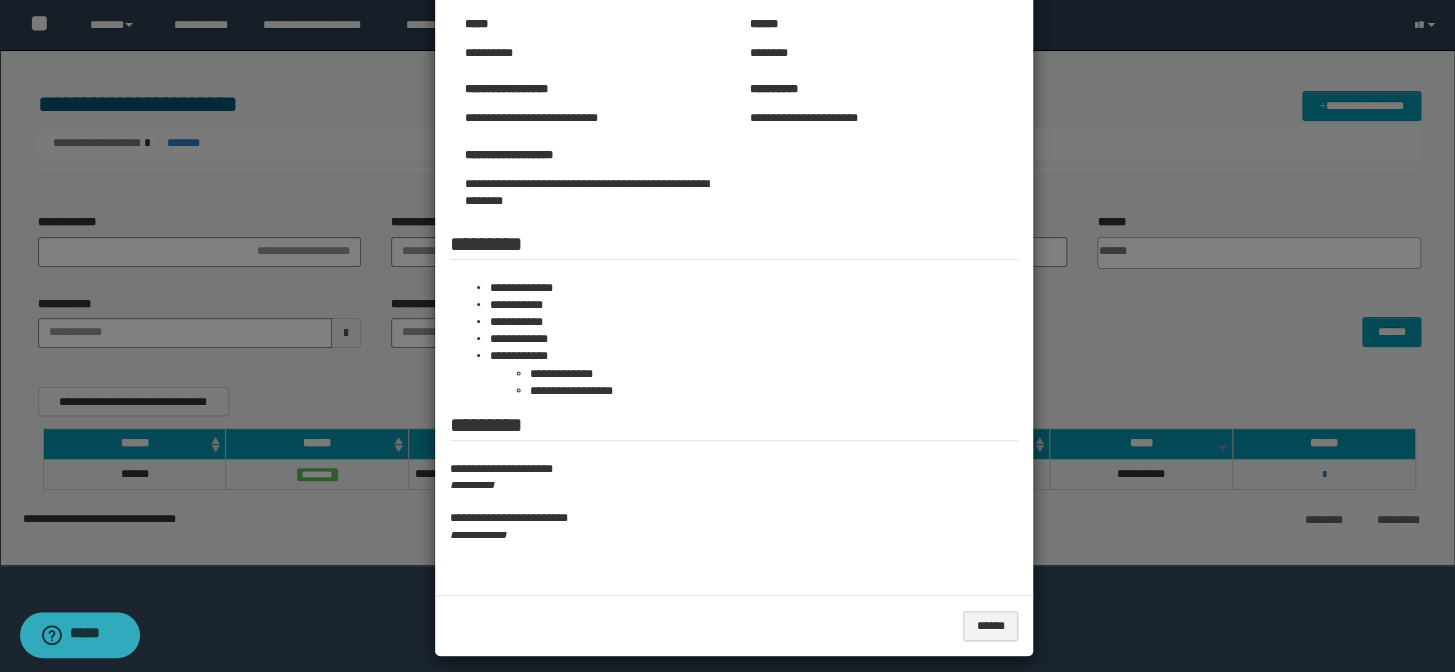 click at bounding box center [727, 253] 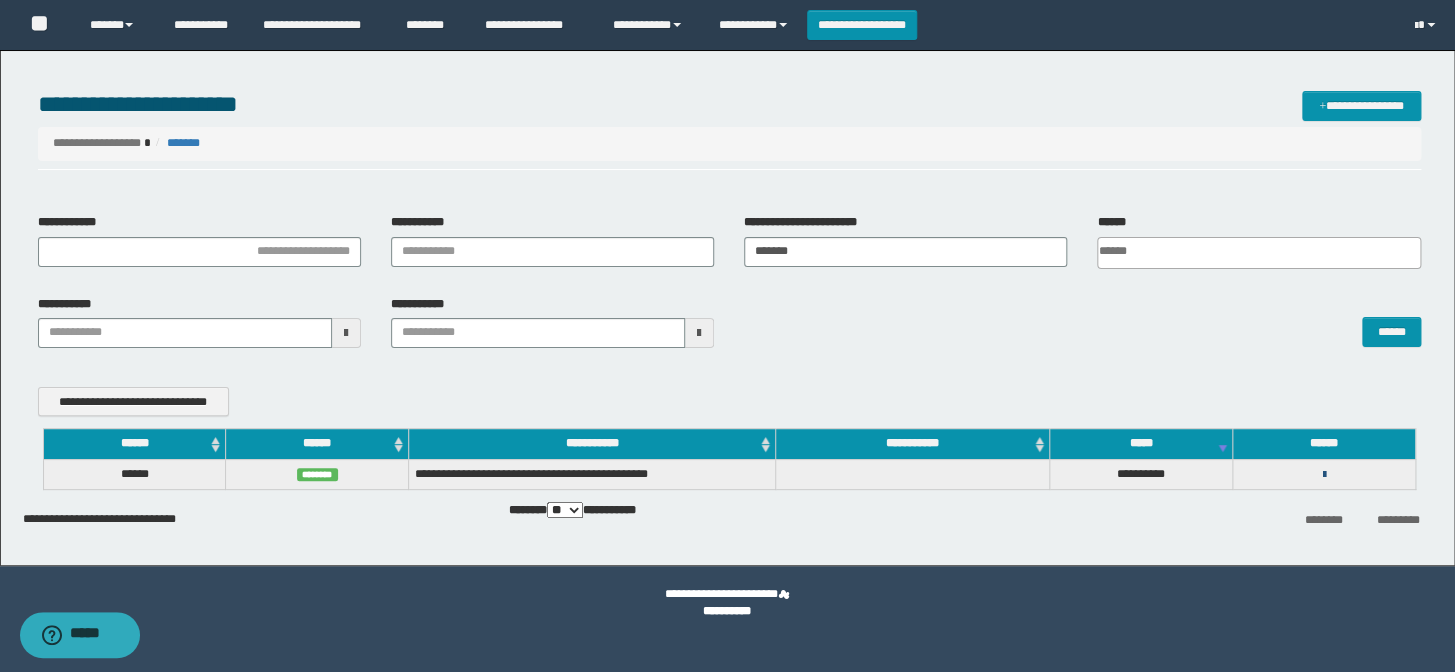 click at bounding box center (1323, 475) 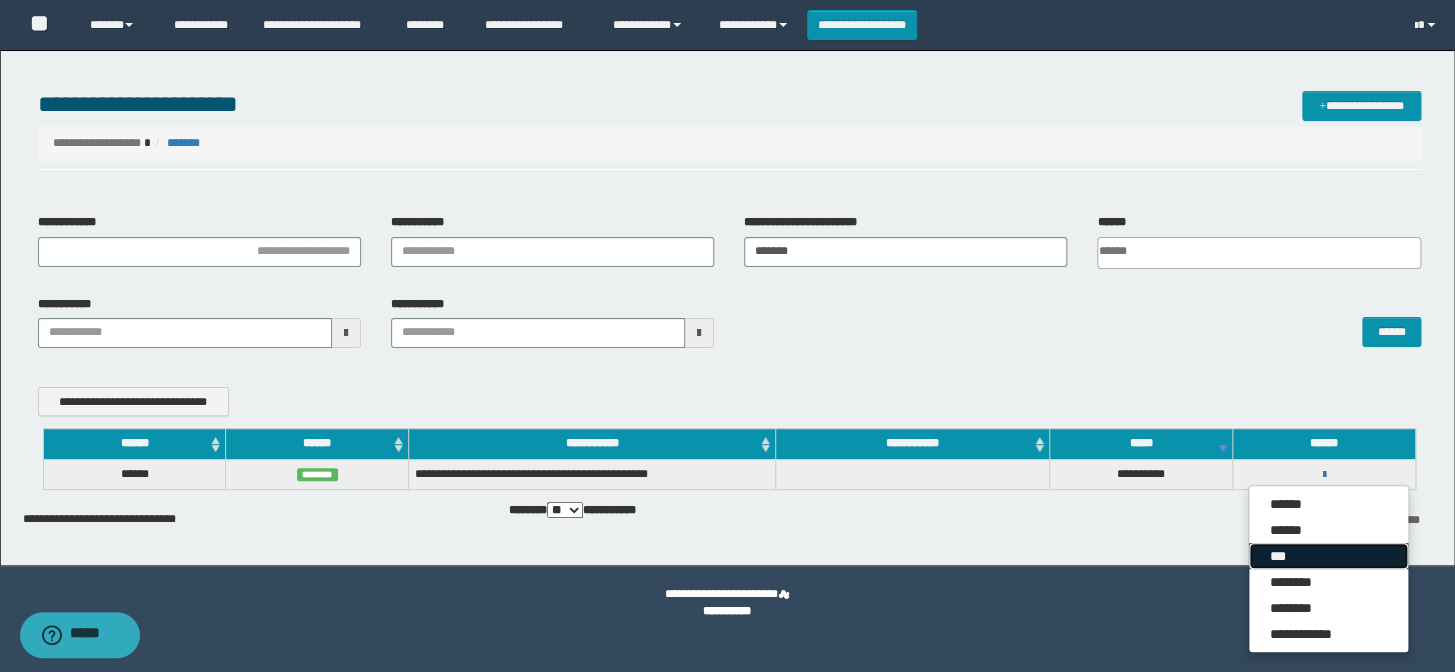 click on "***" at bounding box center (1328, 556) 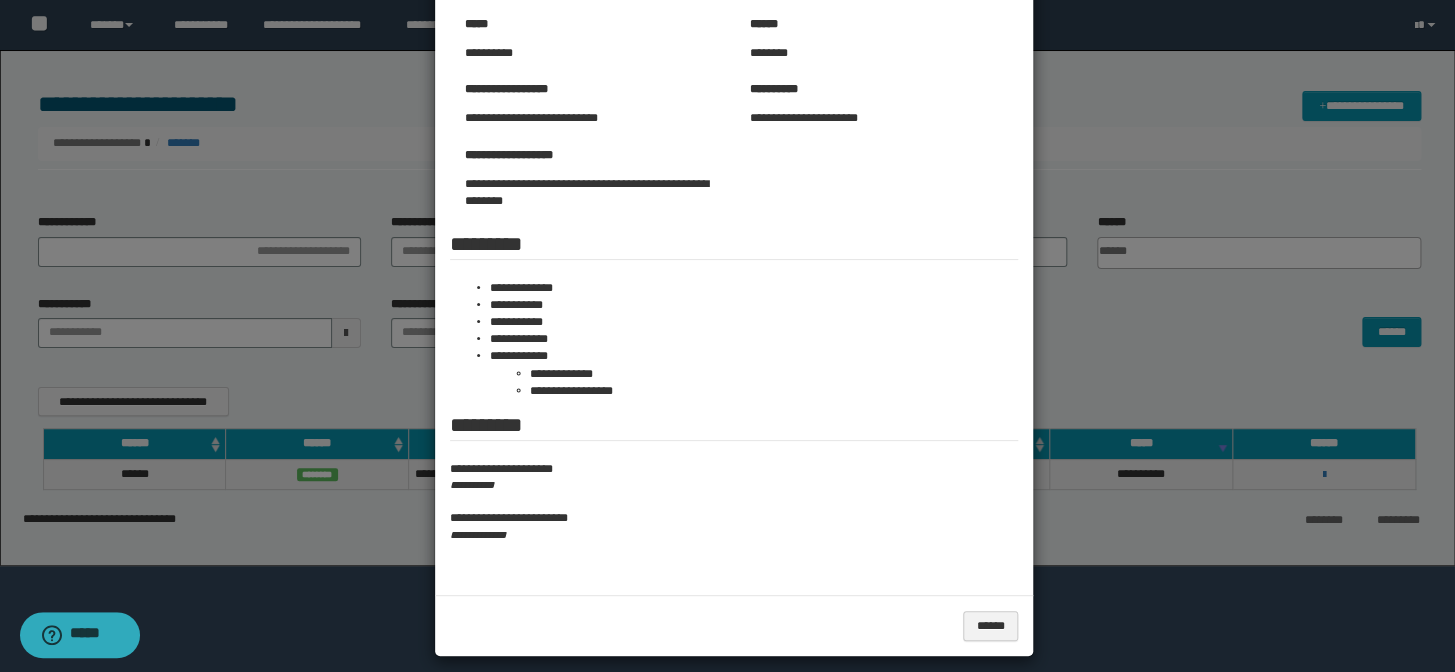scroll, scrollTop: 0, scrollLeft: 0, axis: both 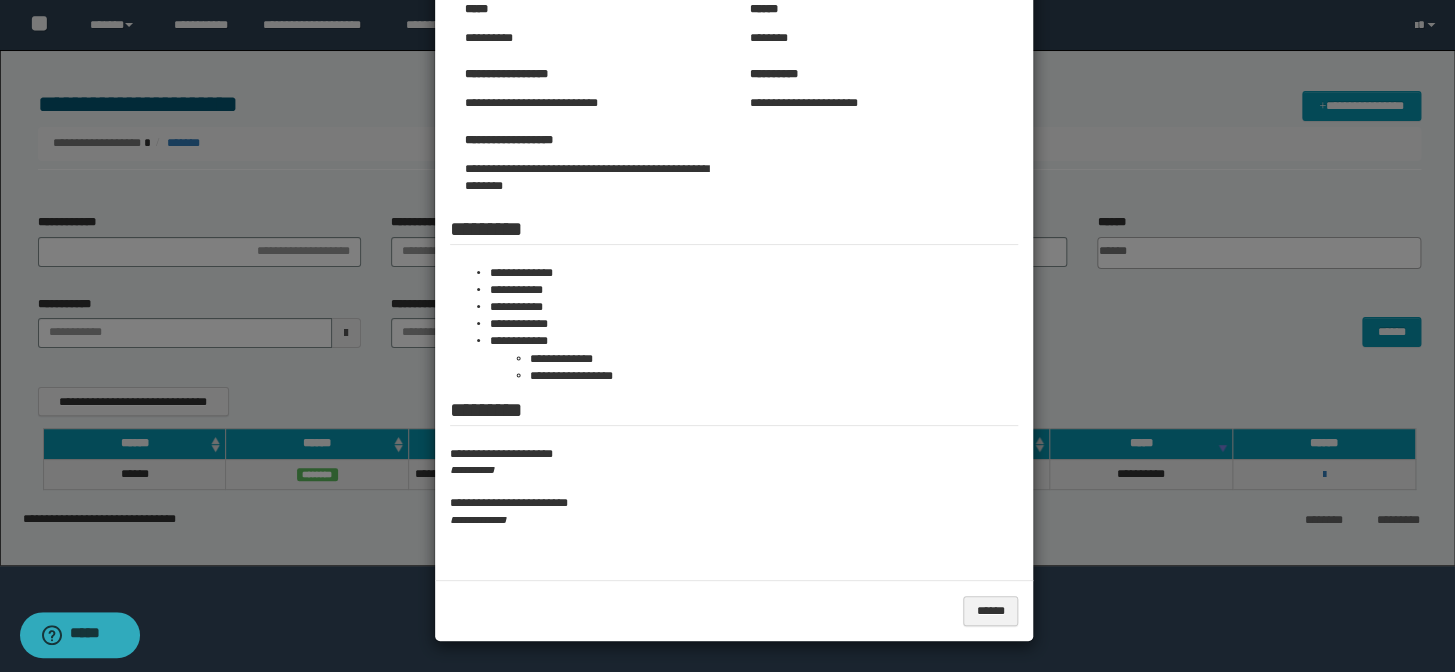 click at bounding box center (727, 238) 